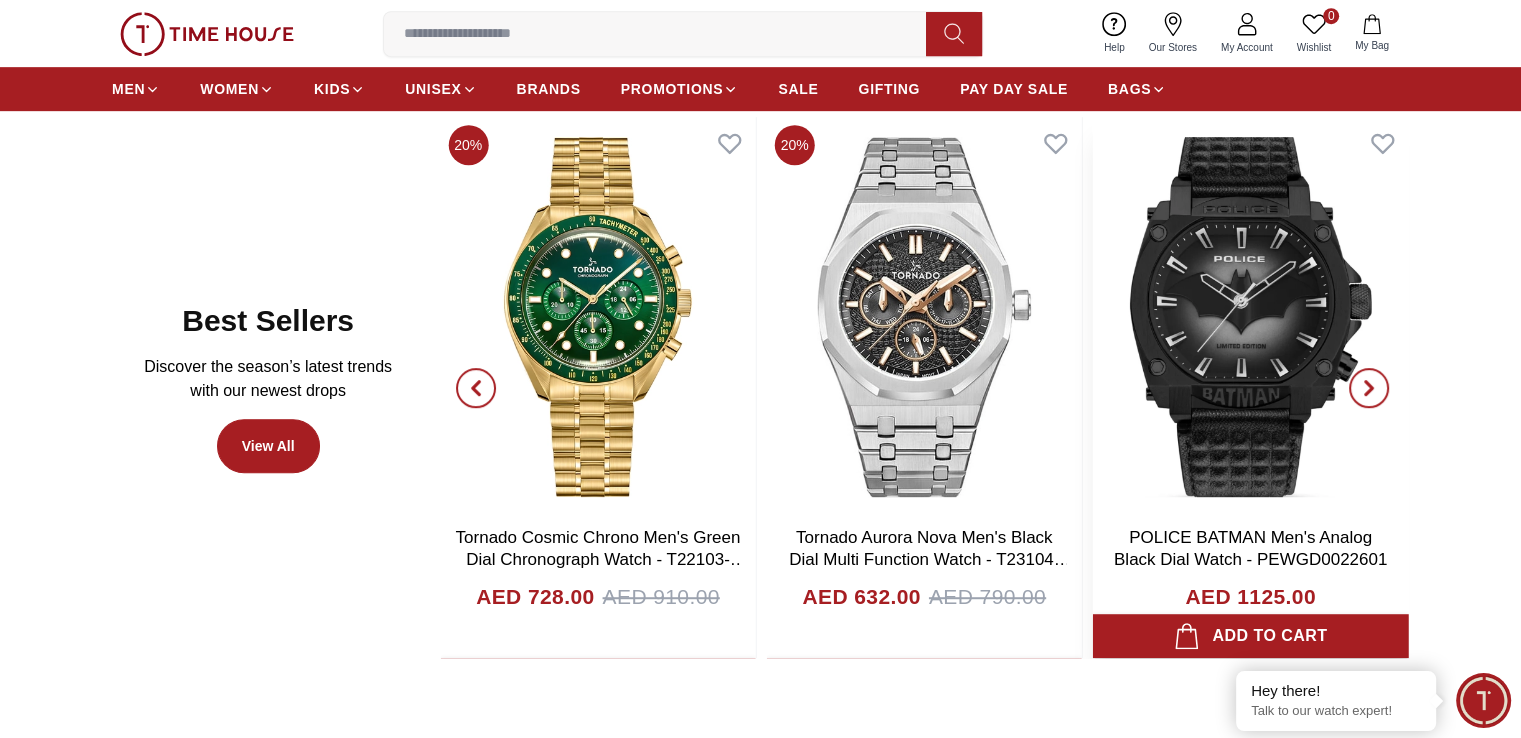 scroll, scrollTop: 1100, scrollLeft: 0, axis: vertical 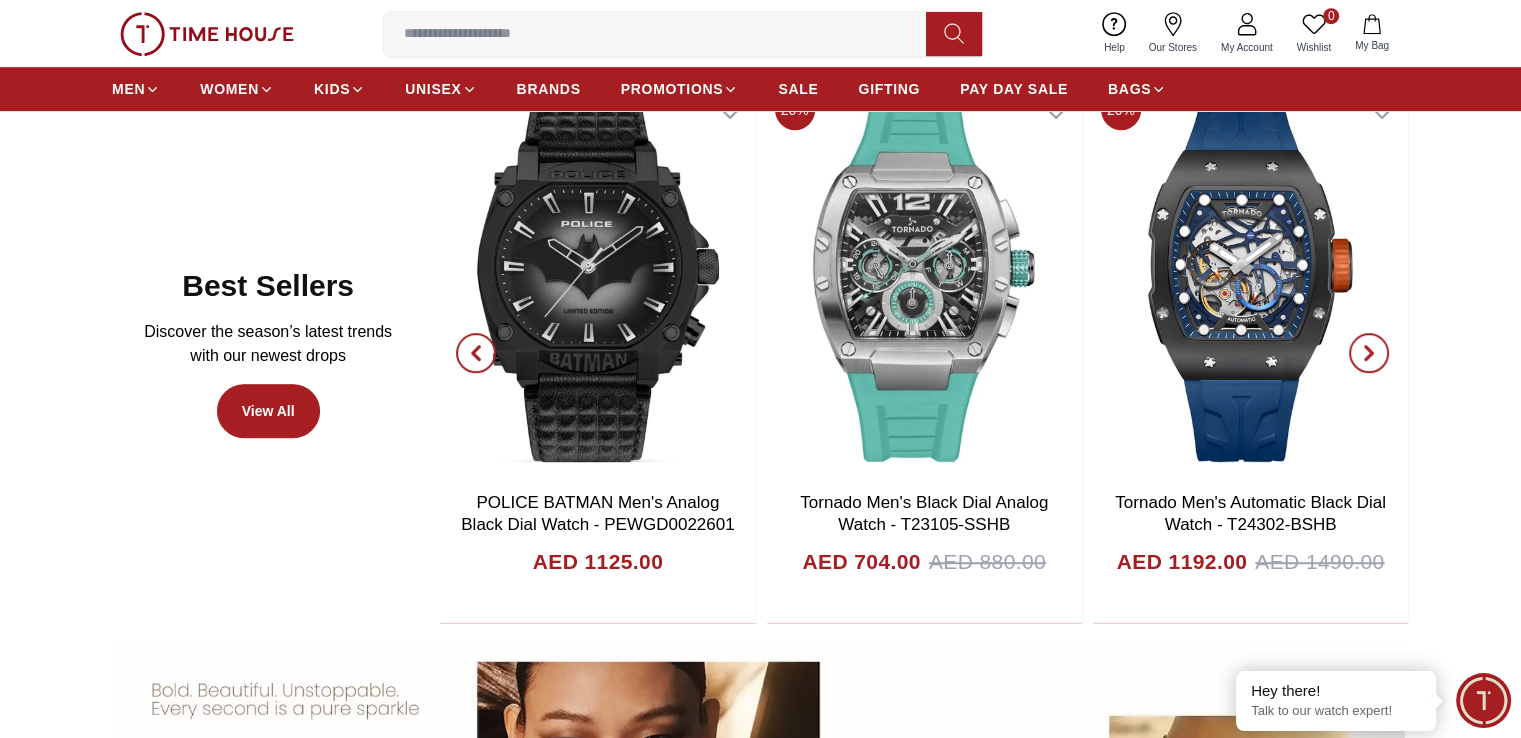 click at bounding box center (1369, 353) 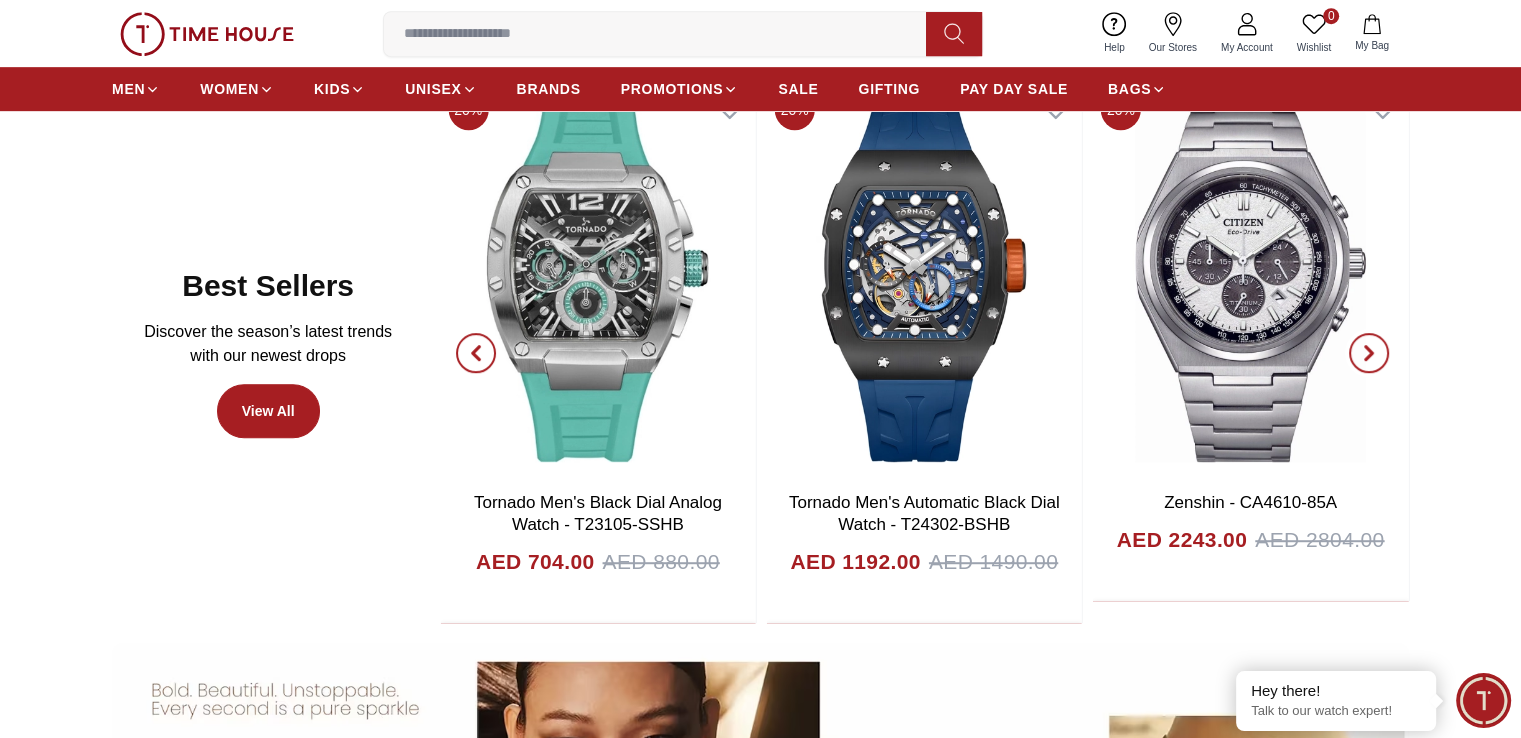 click at bounding box center (1369, 353) 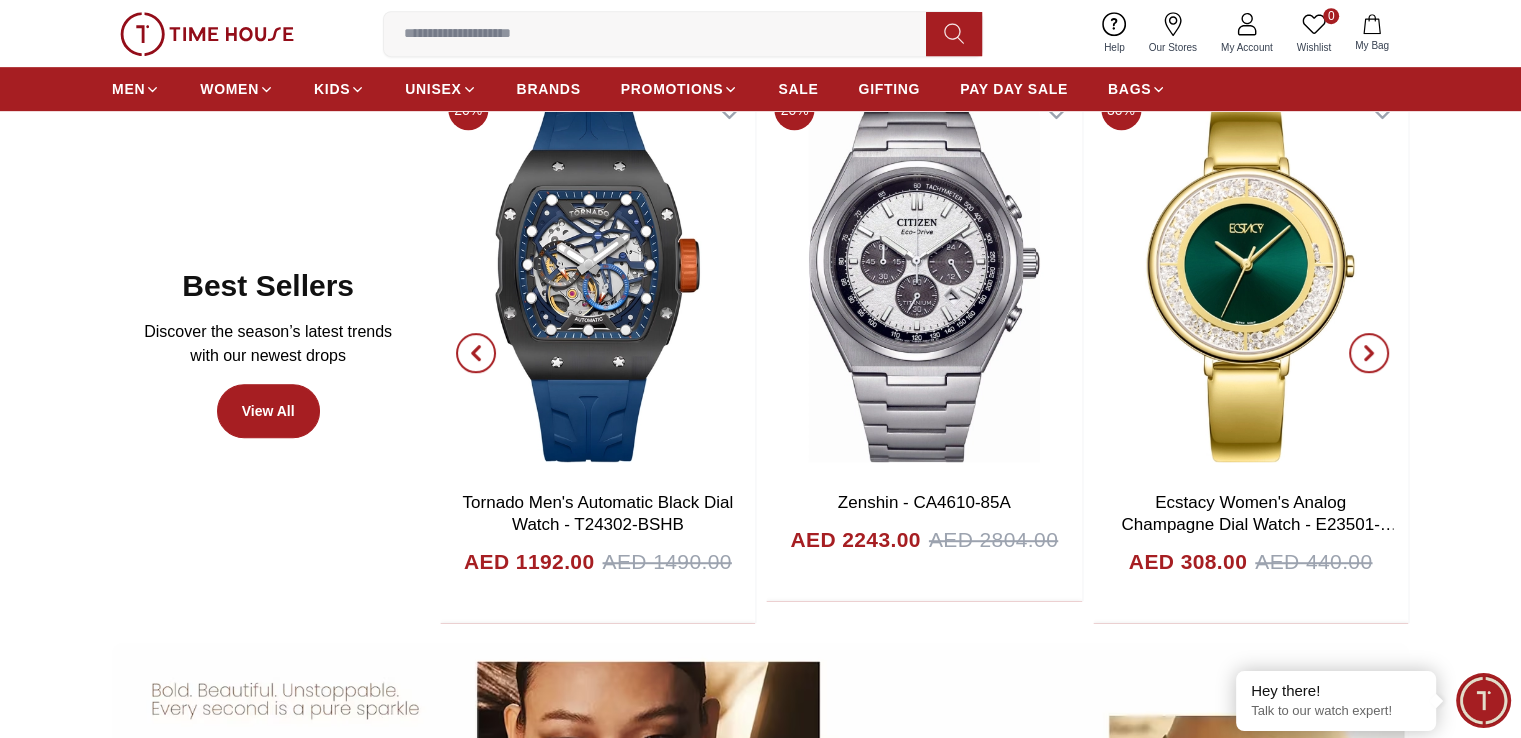 click at bounding box center (1369, 353) 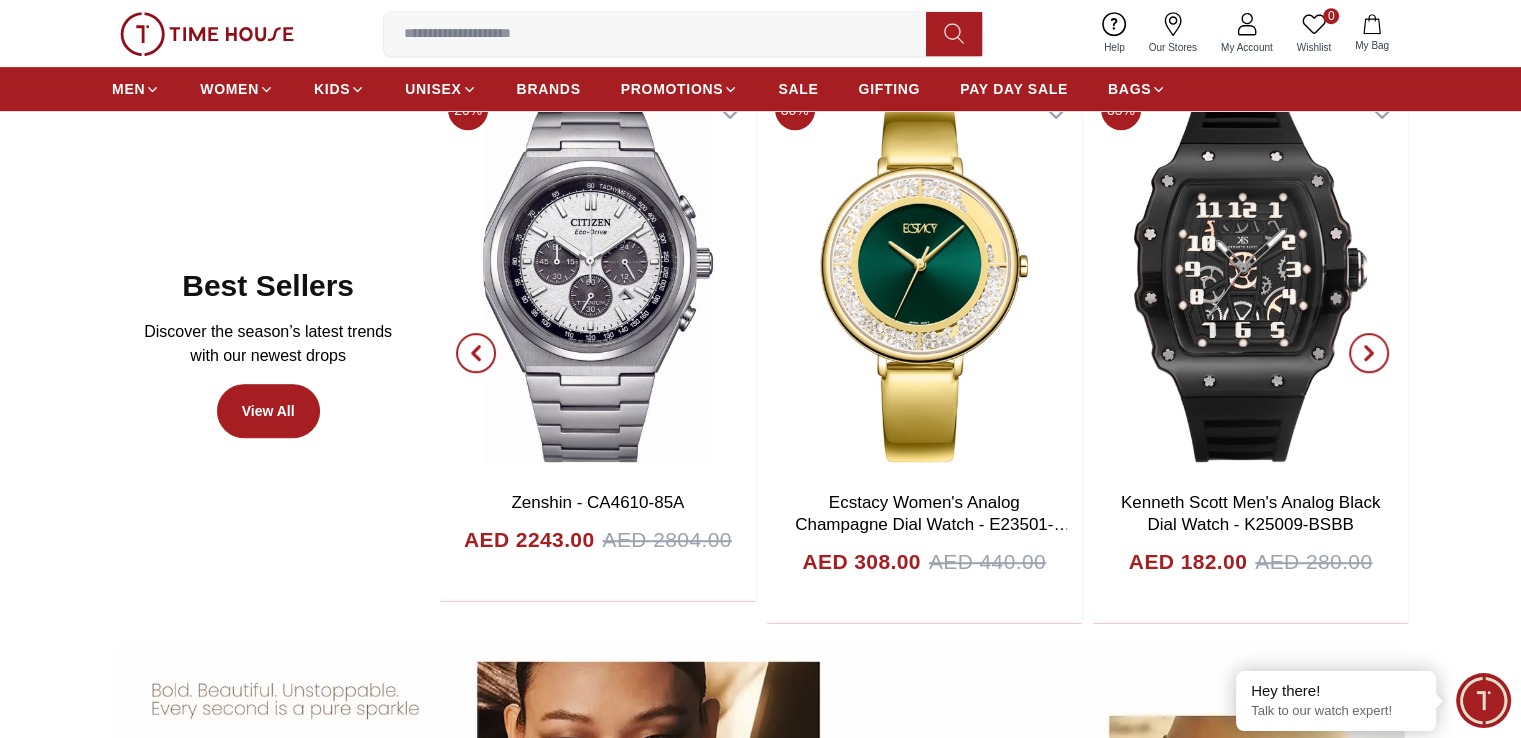 click at bounding box center (1369, 353) 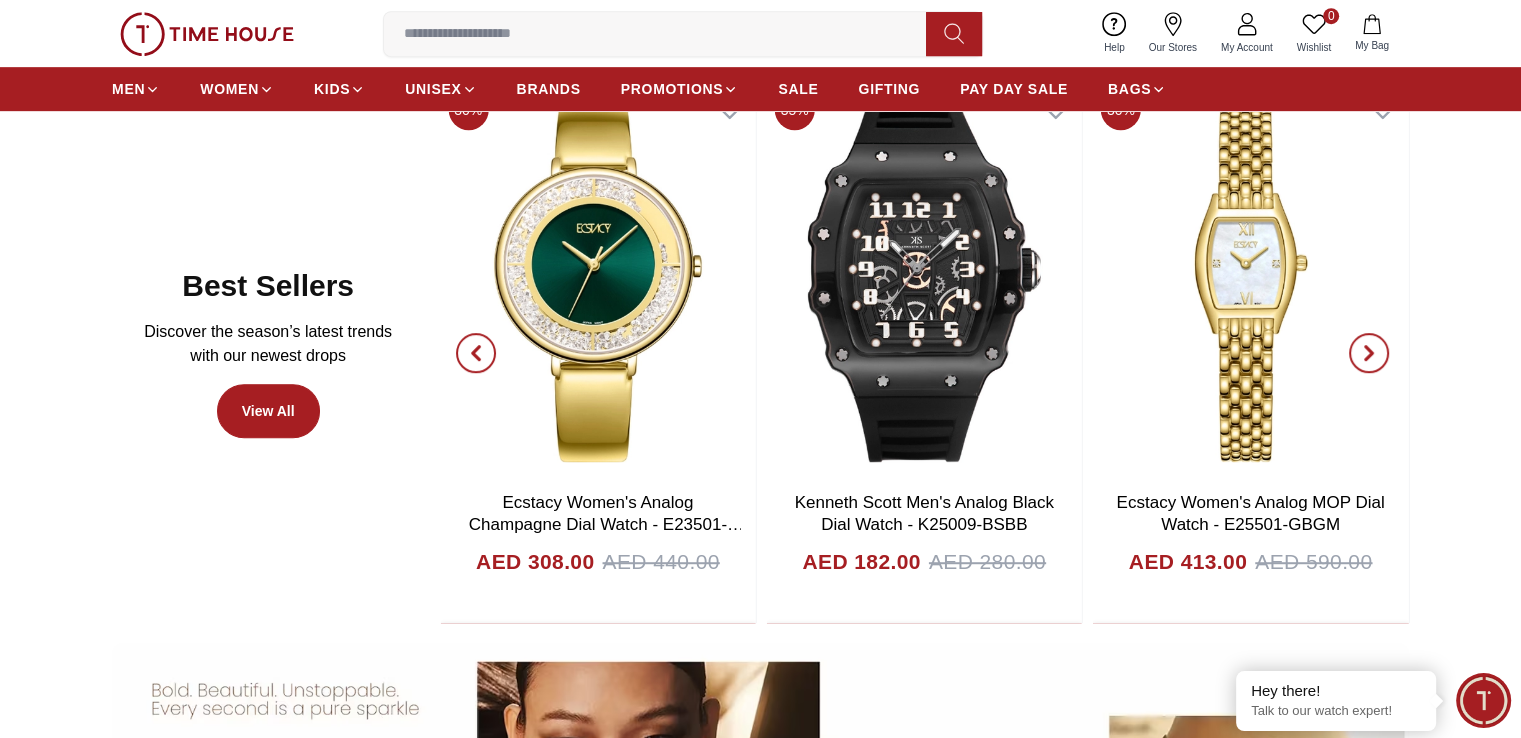click at bounding box center [1369, 353] 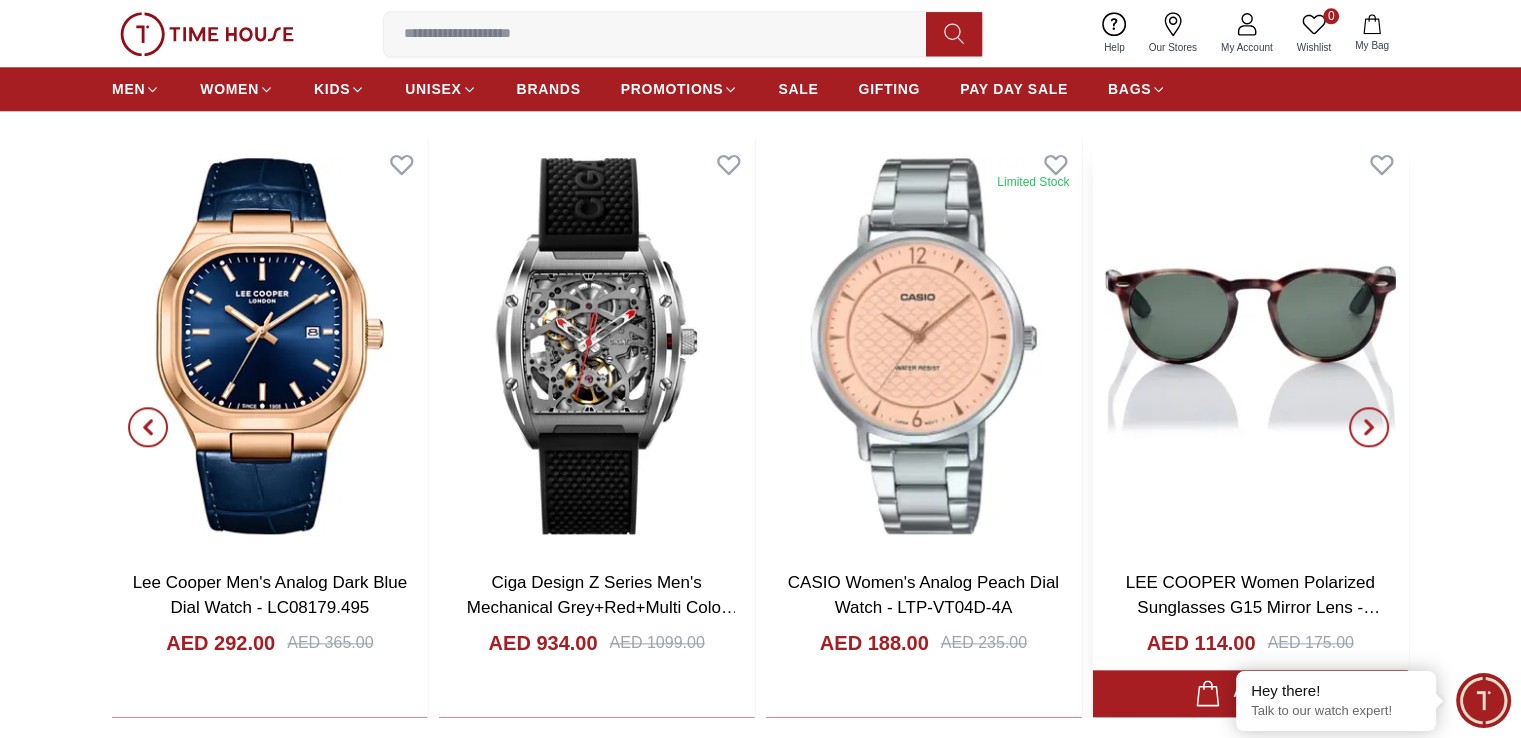 scroll, scrollTop: 2200, scrollLeft: 0, axis: vertical 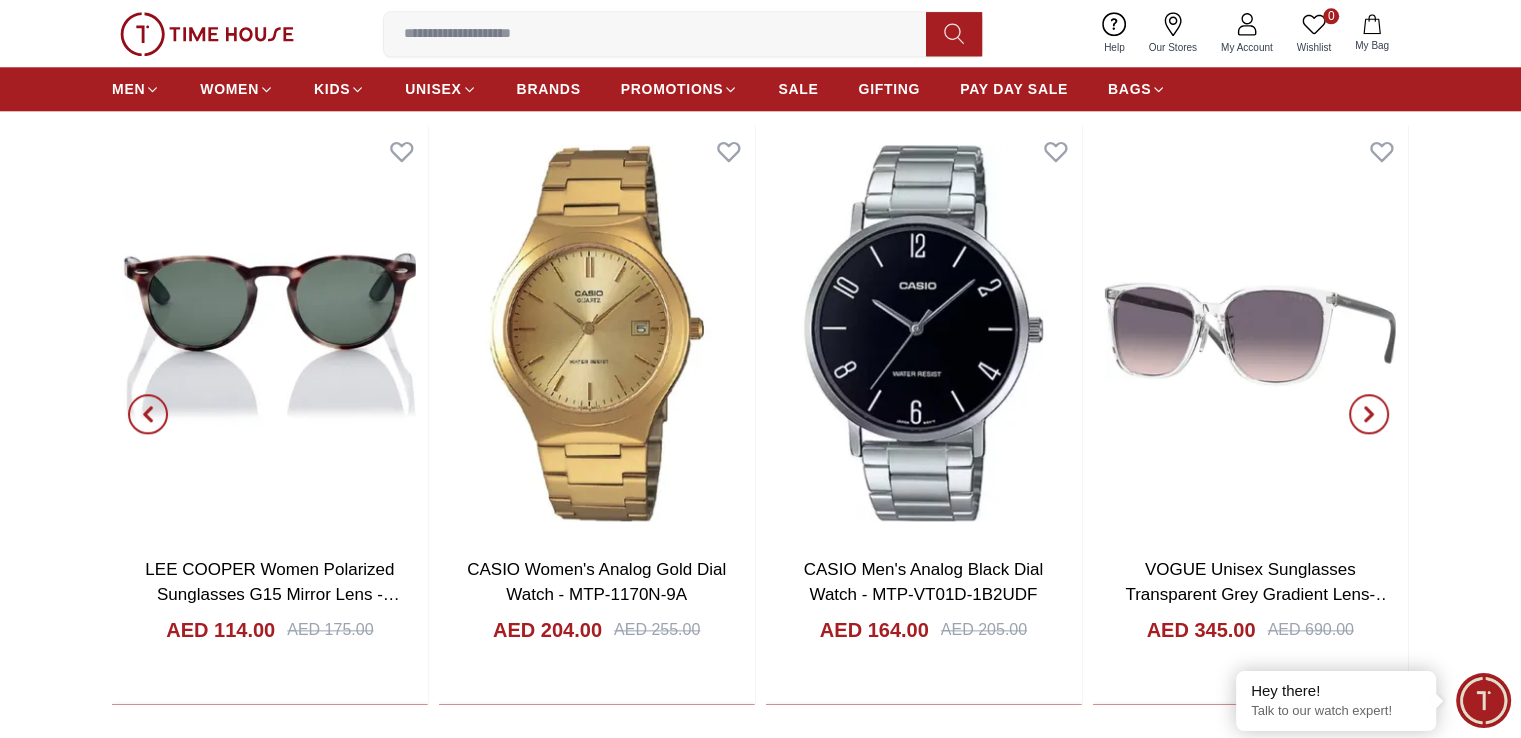 click 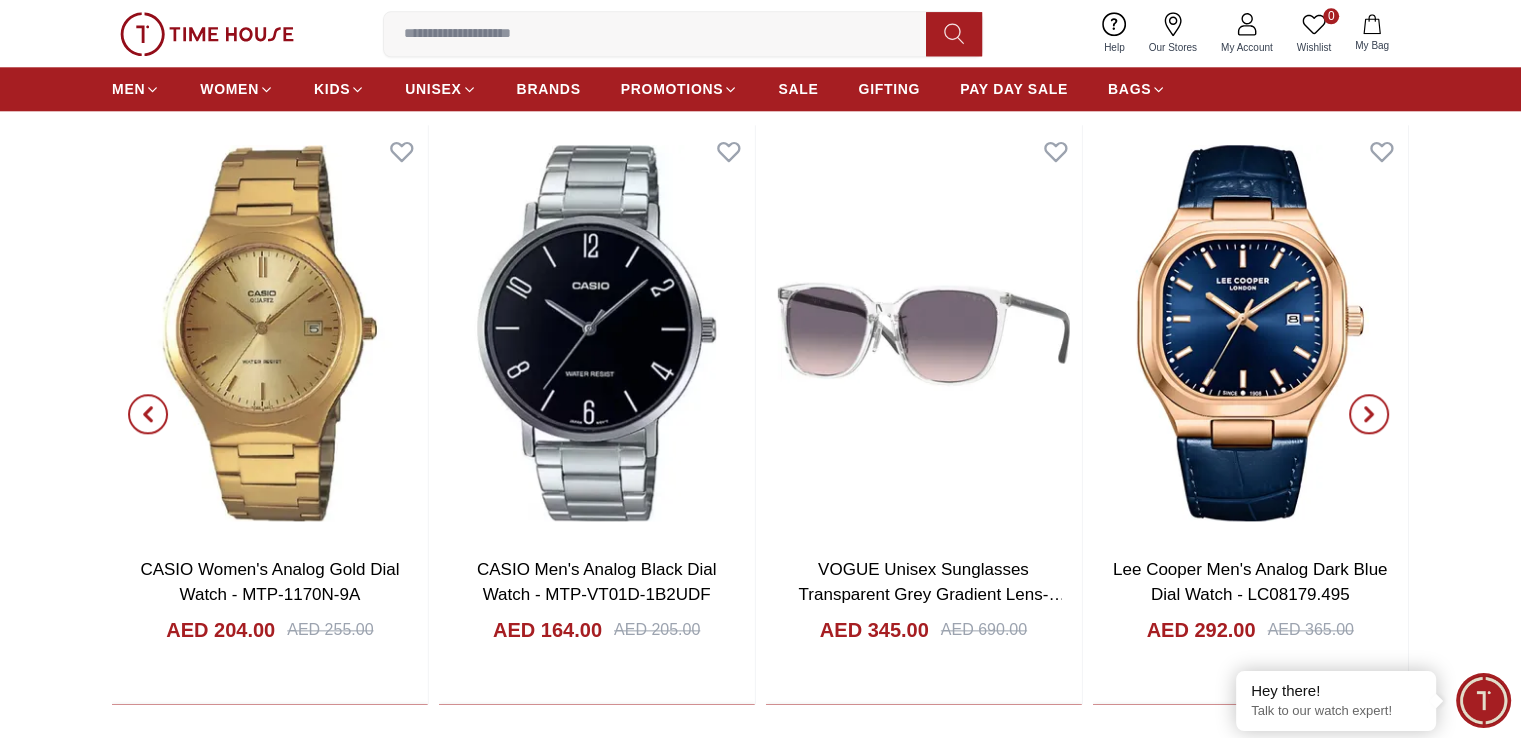 click 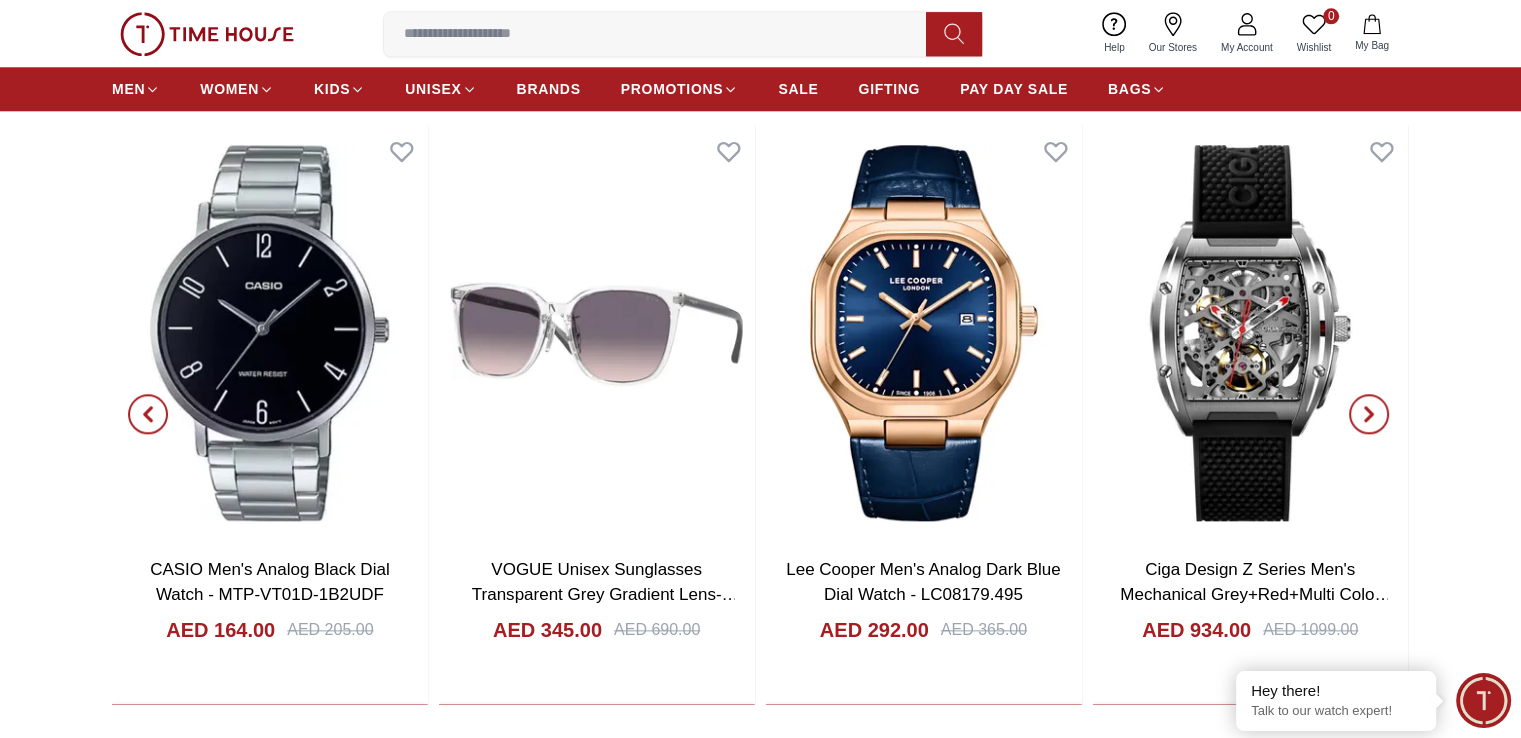 click at bounding box center (1369, 414) 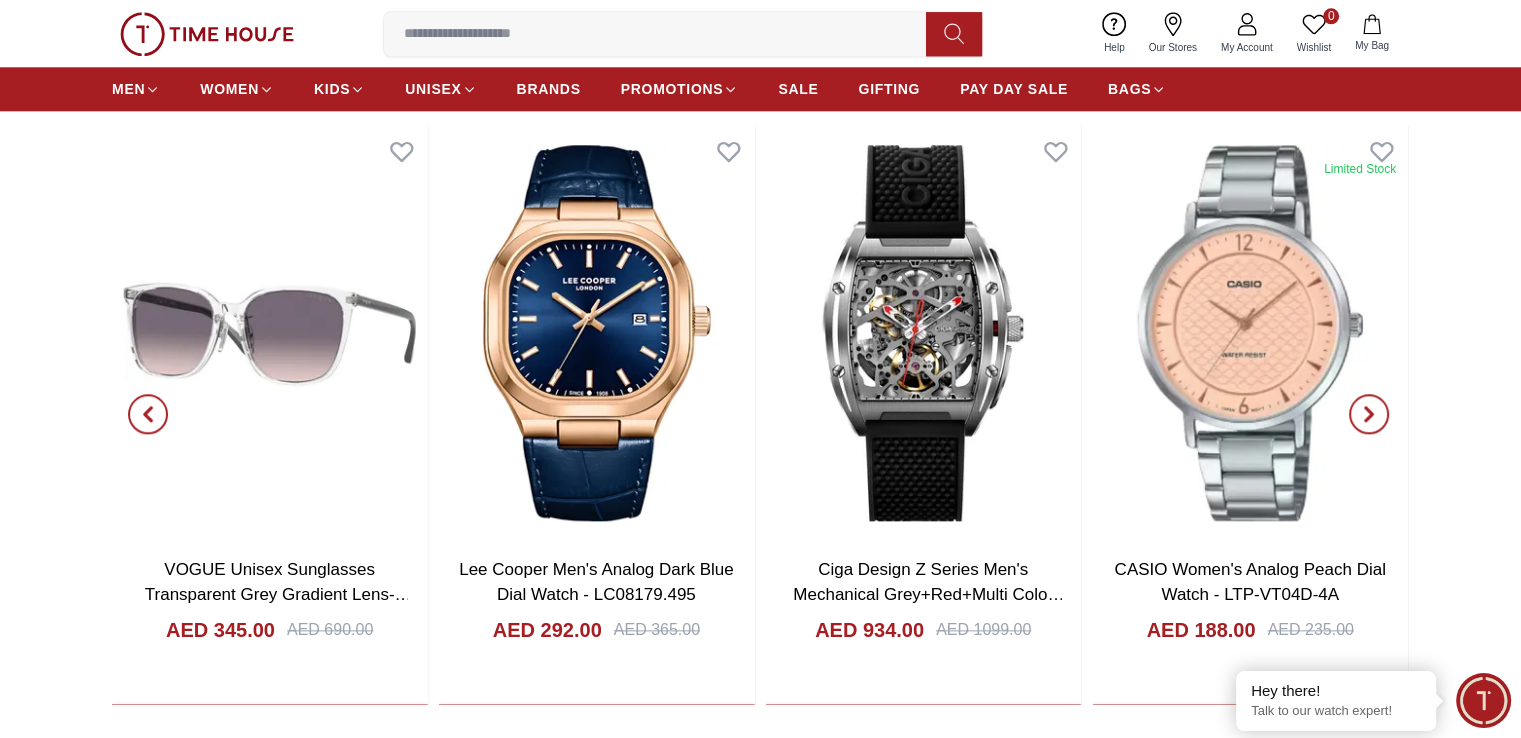 click at bounding box center (1369, 414) 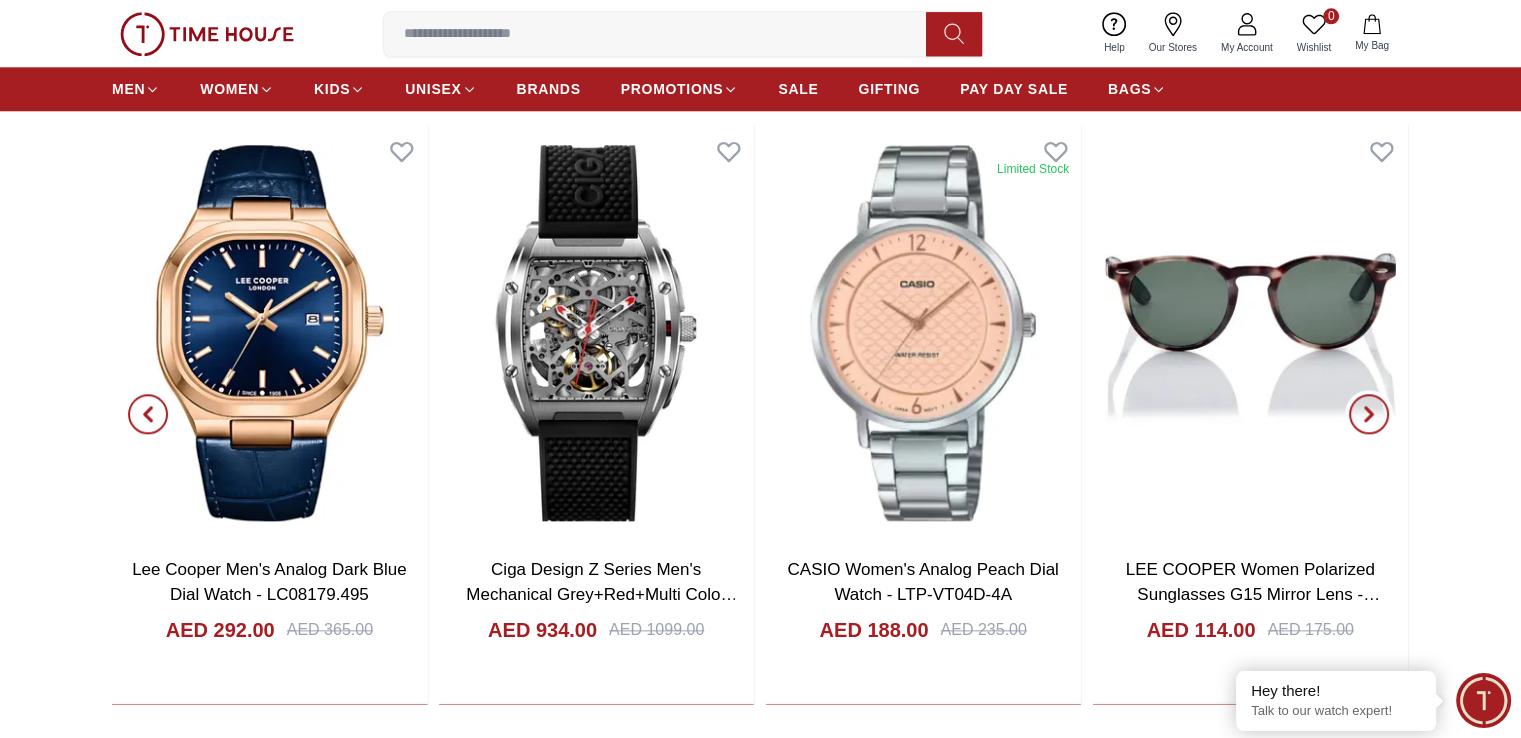 click at bounding box center [1369, 414] 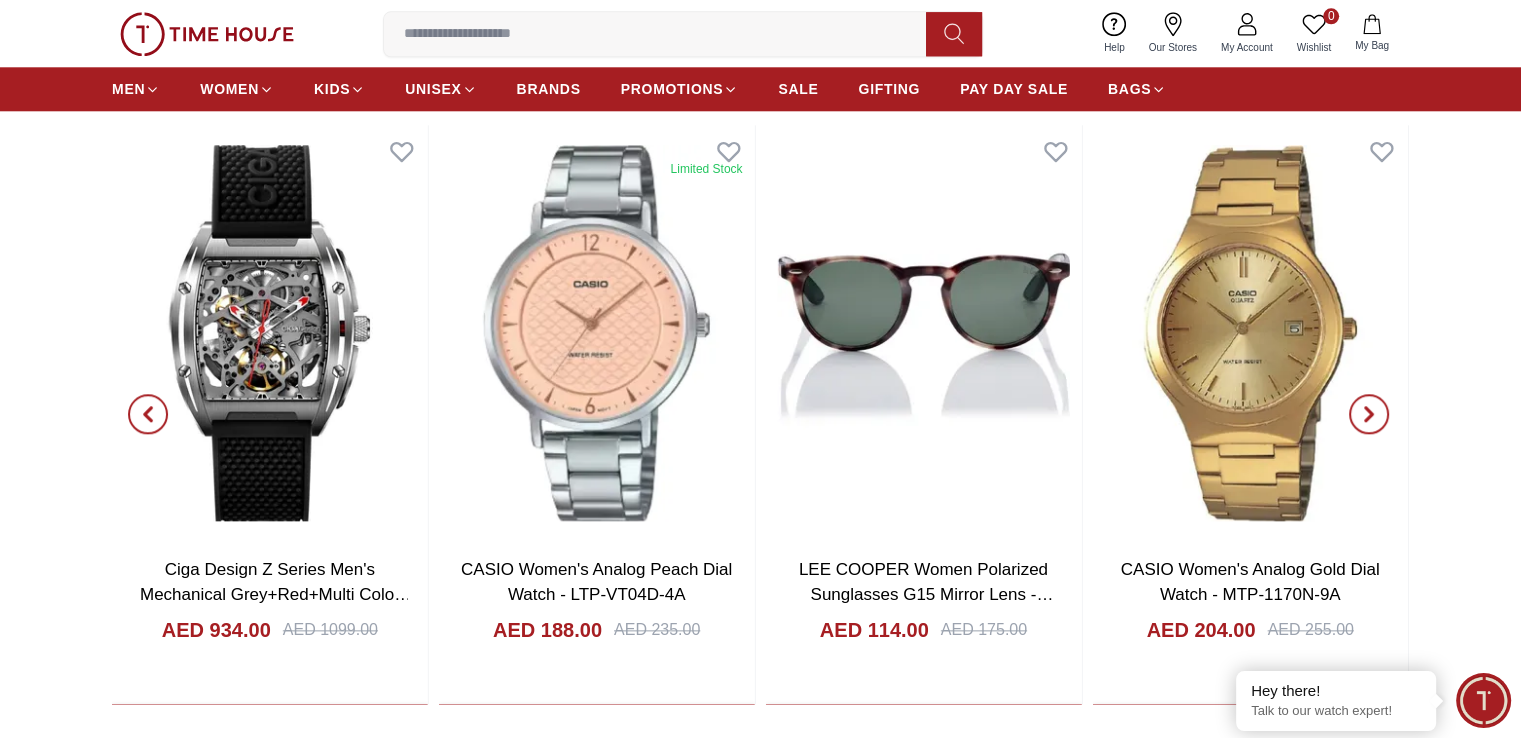 click 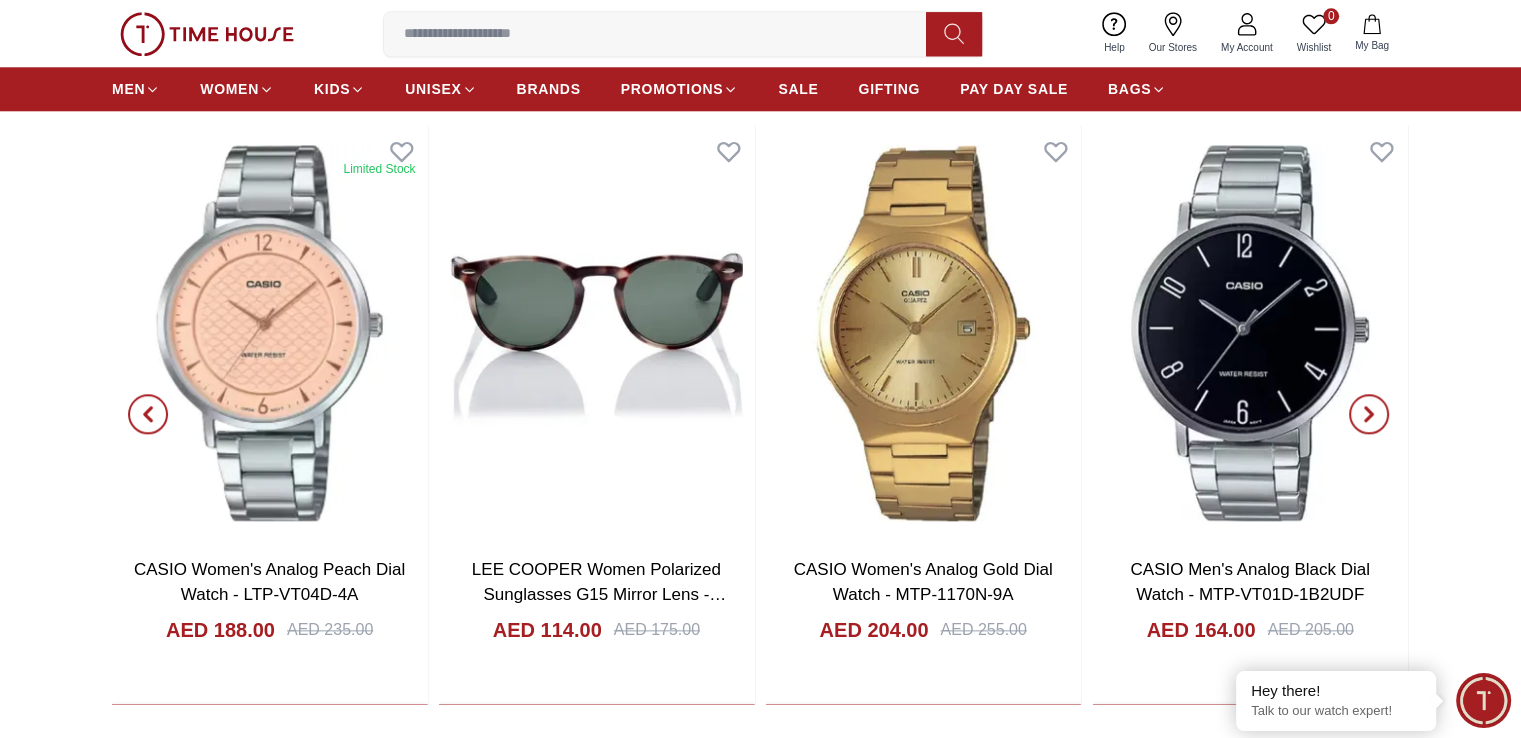 click 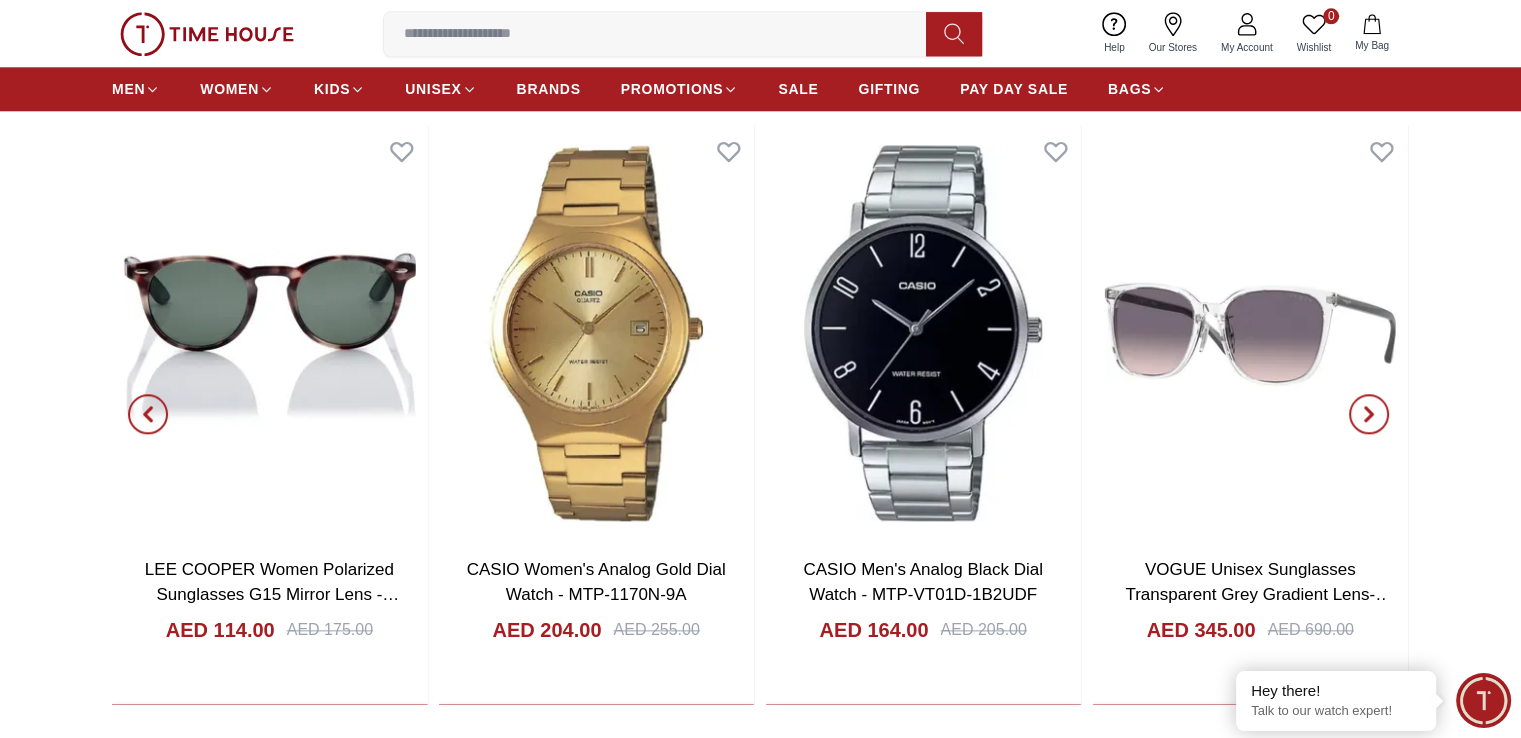 click 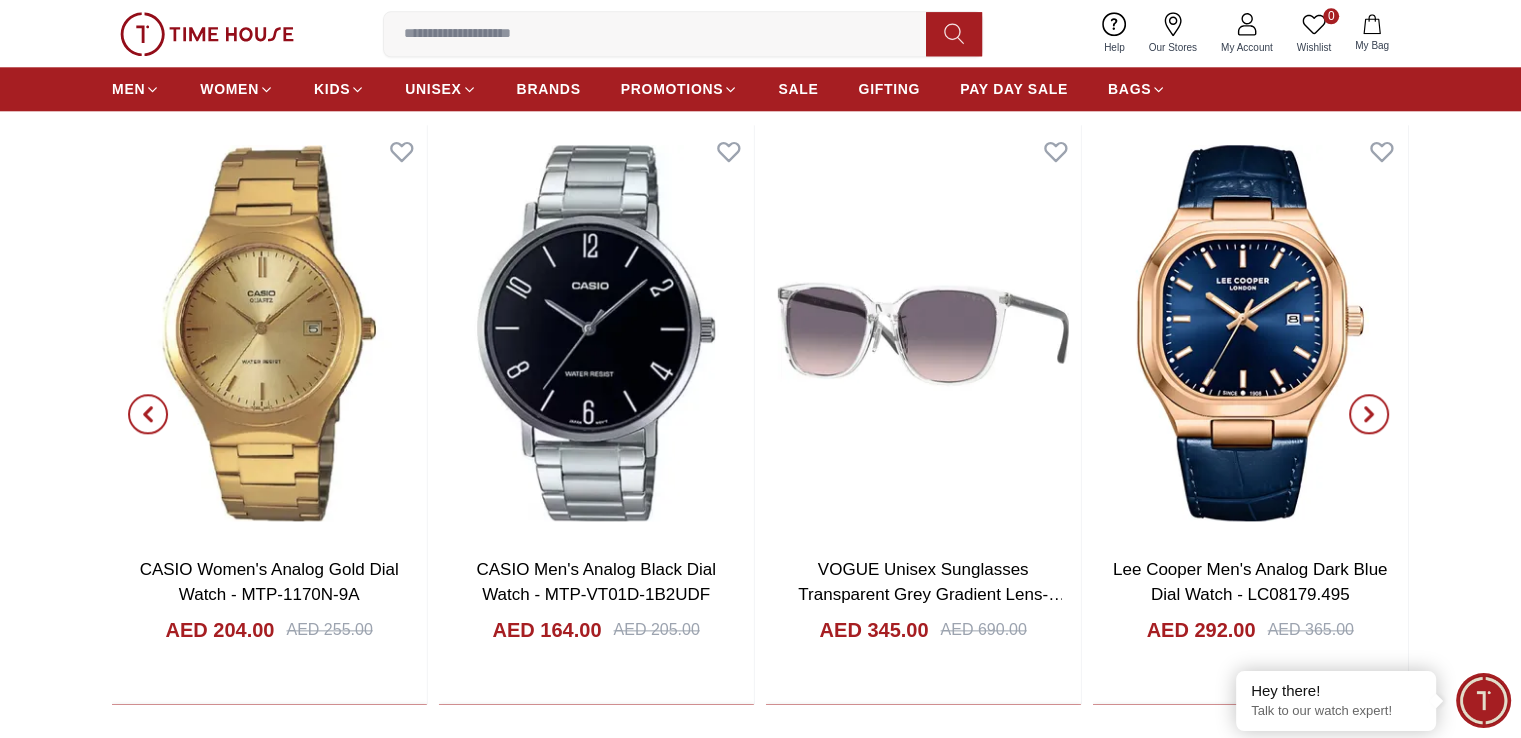 click 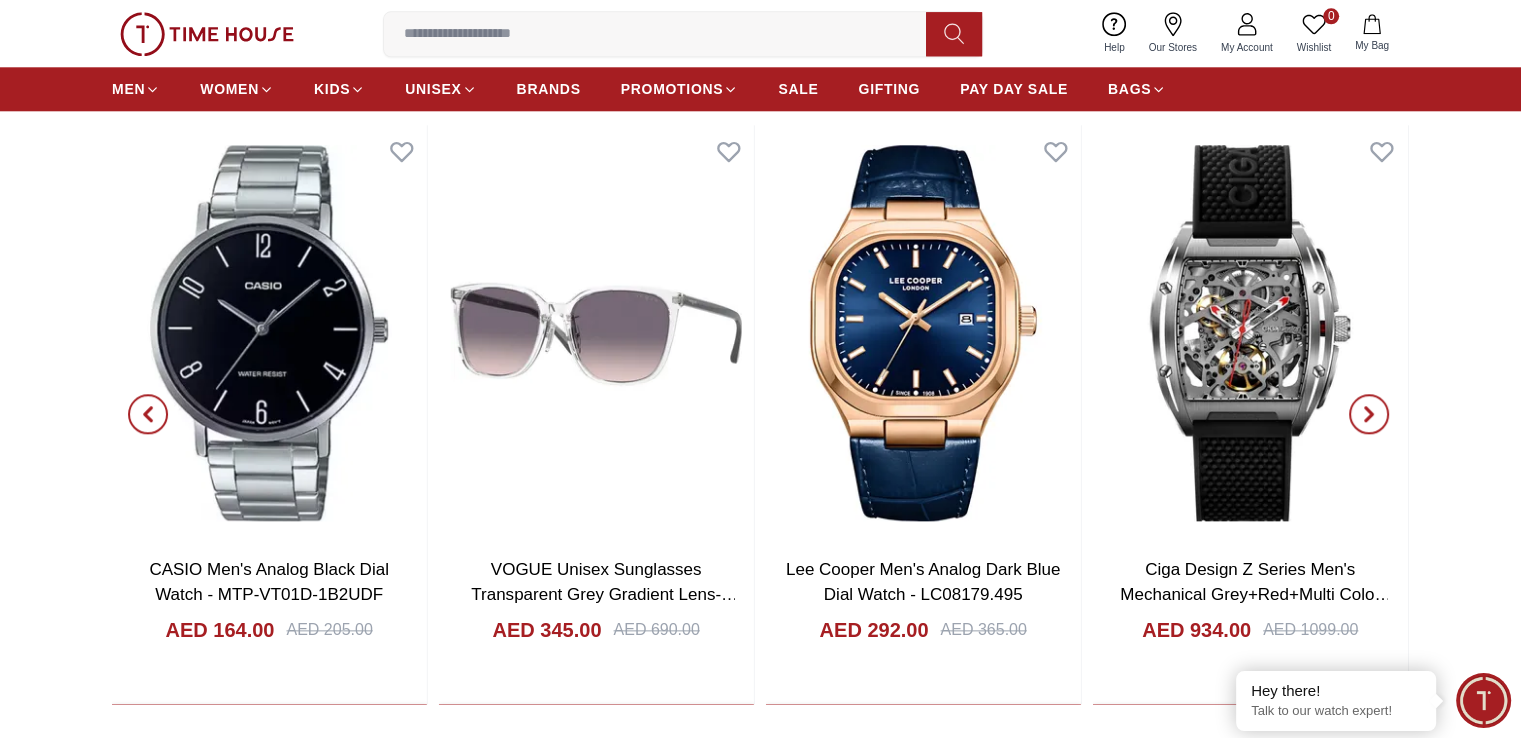 click 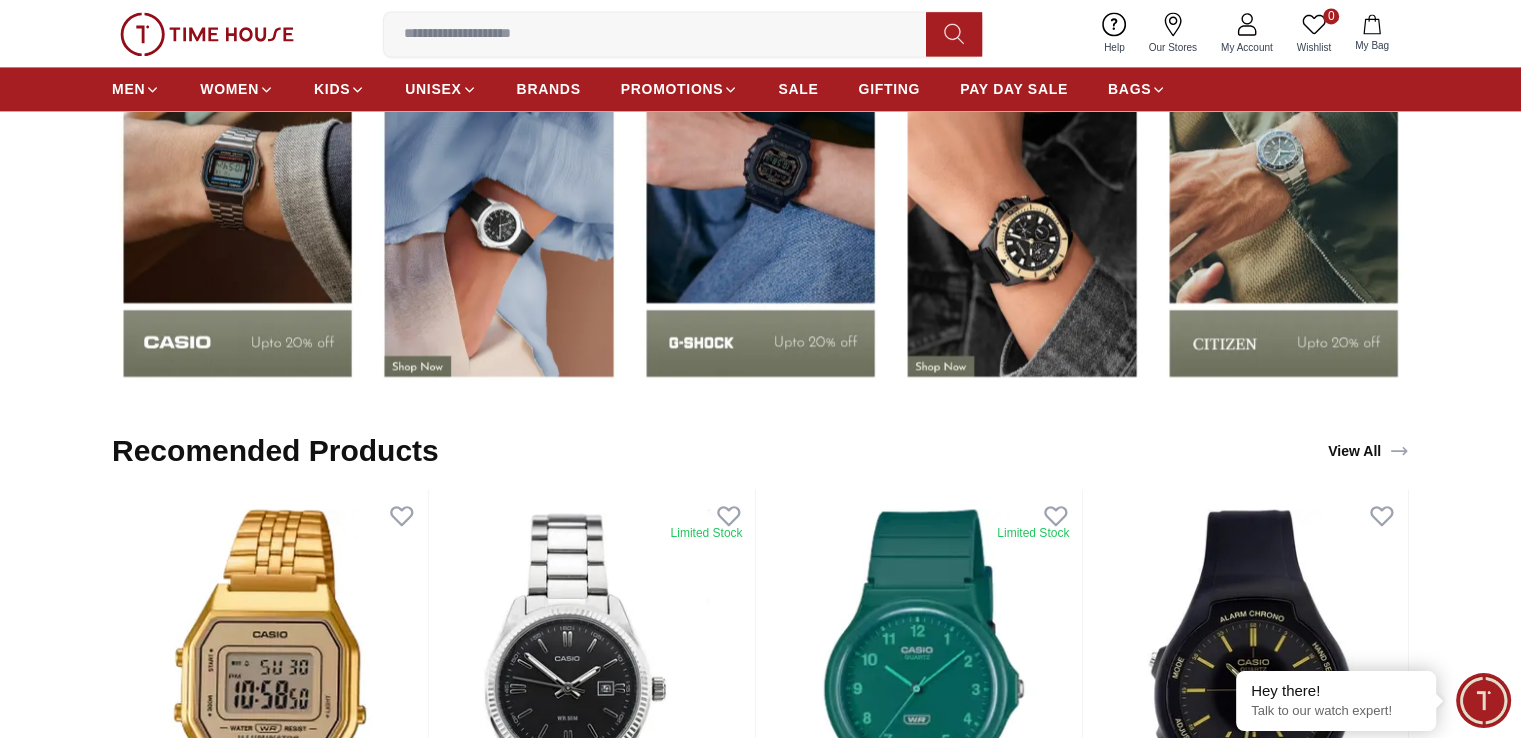 scroll, scrollTop: 2900, scrollLeft: 0, axis: vertical 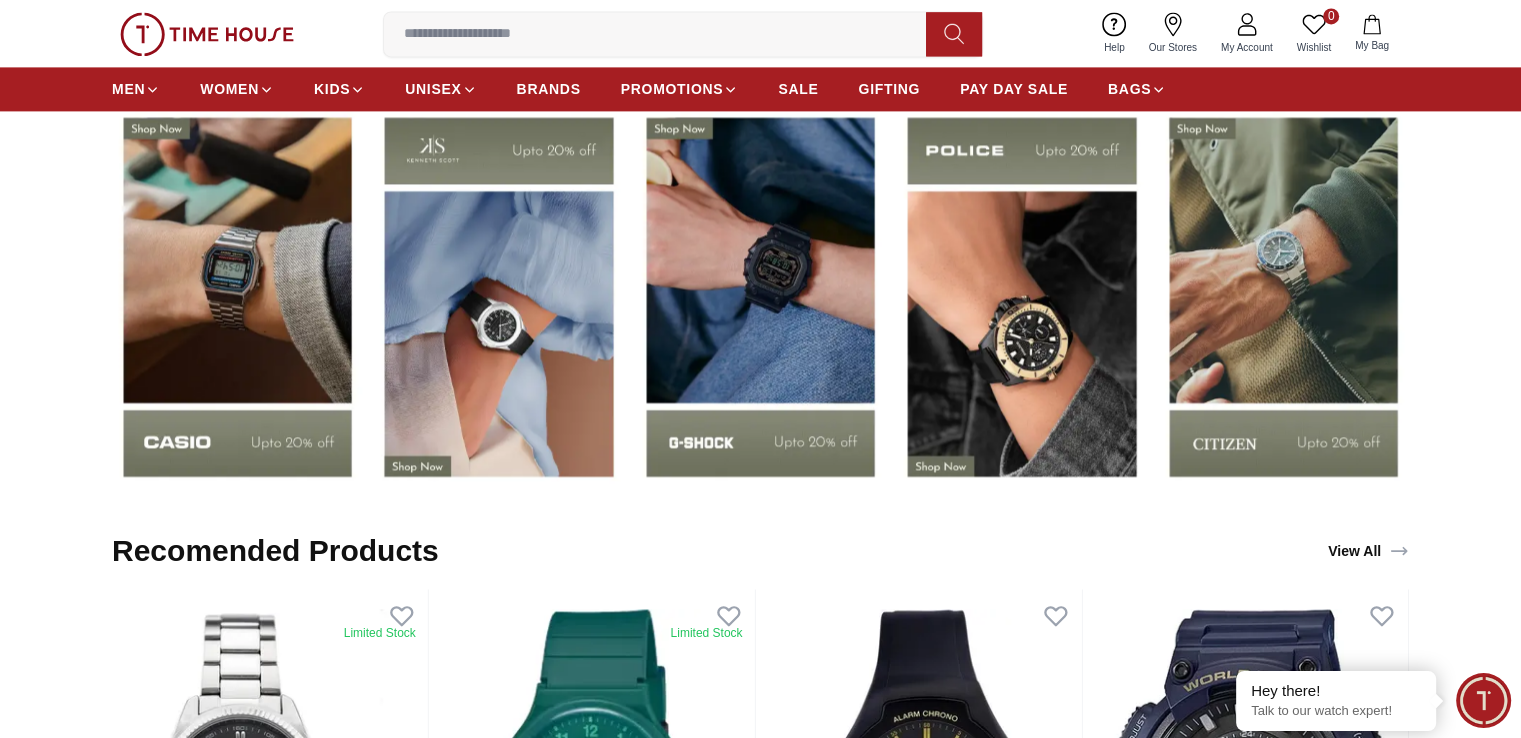 click at bounding box center [760, 296] 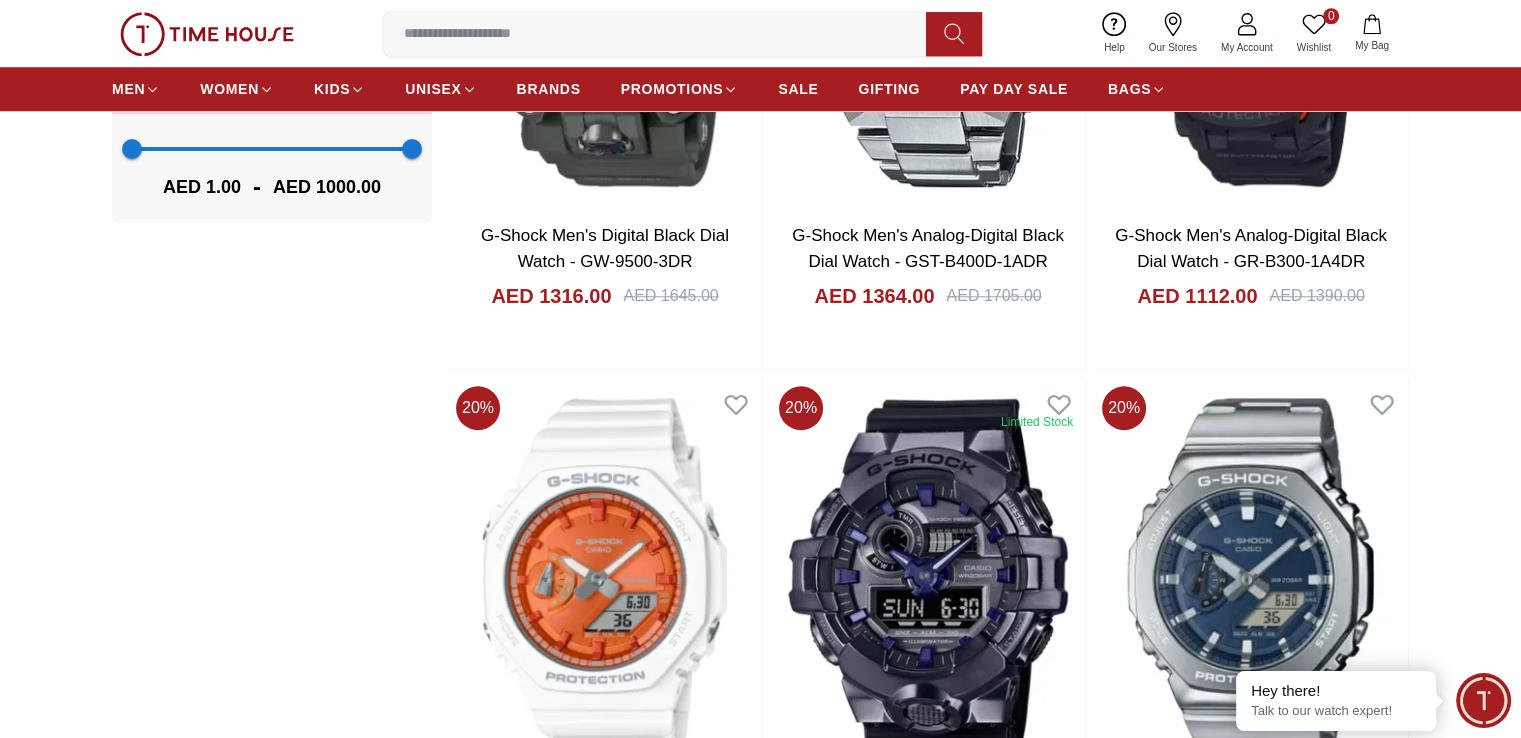 scroll, scrollTop: 1900, scrollLeft: 0, axis: vertical 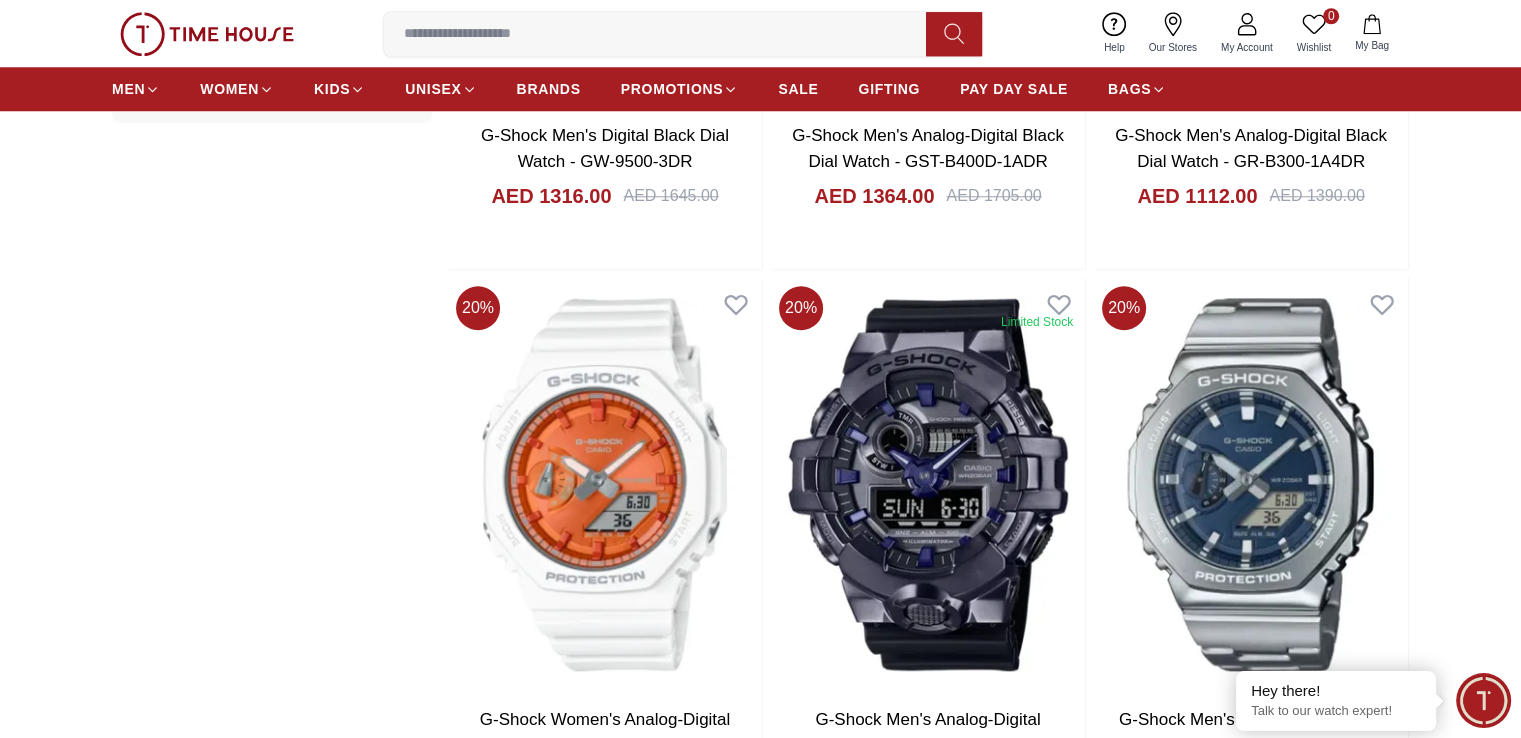 click at bounding box center (1251, 1068) 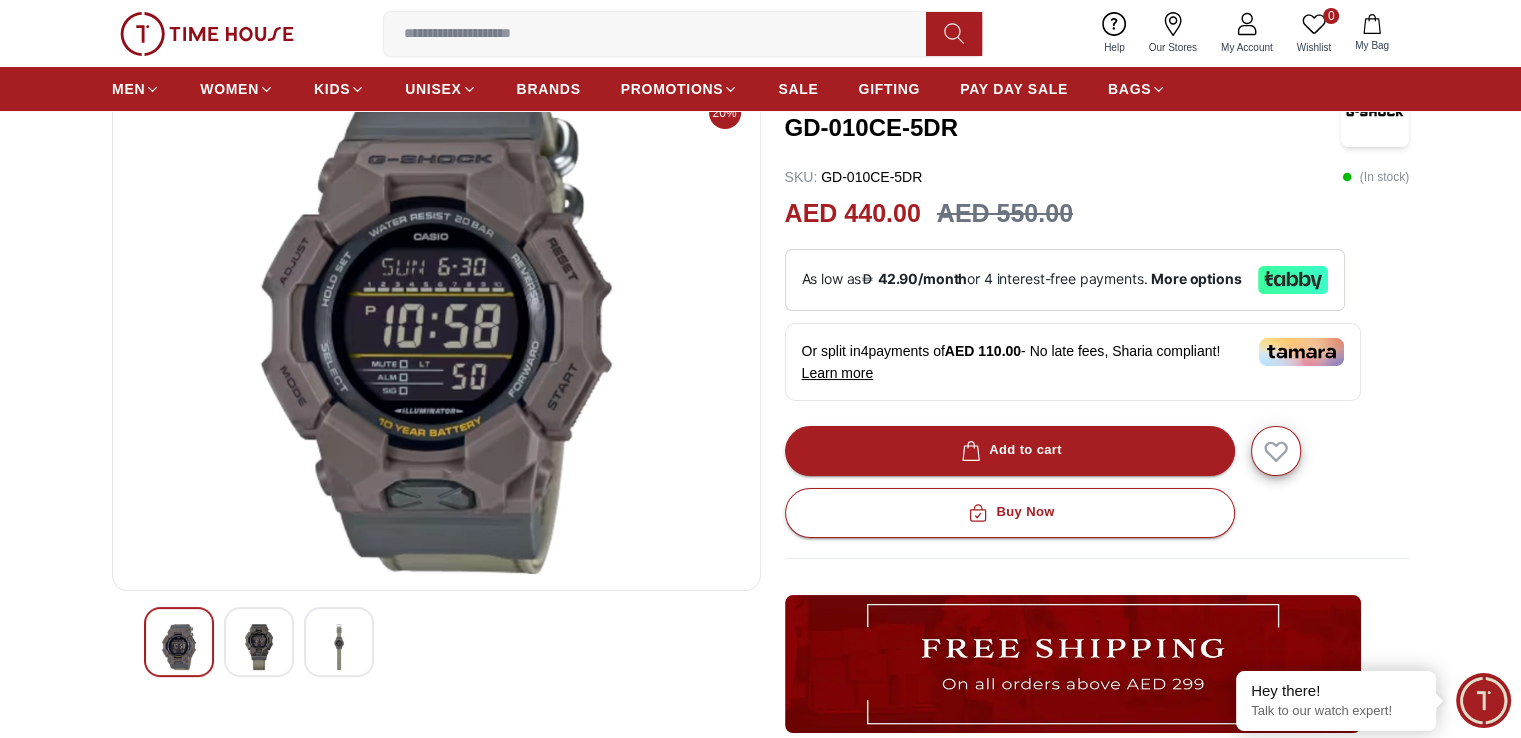 scroll, scrollTop: 300, scrollLeft: 0, axis: vertical 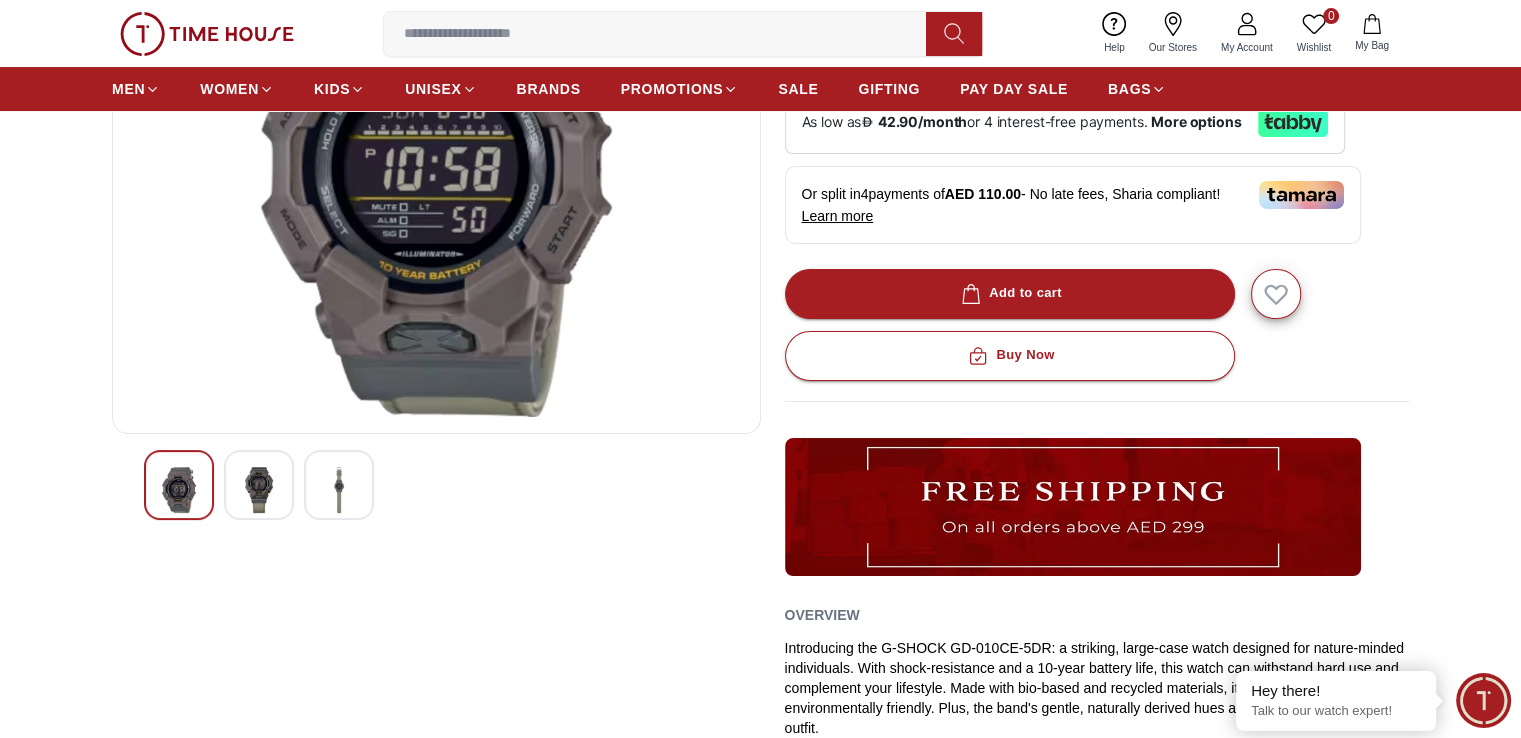click at bounding box center (259, 490) 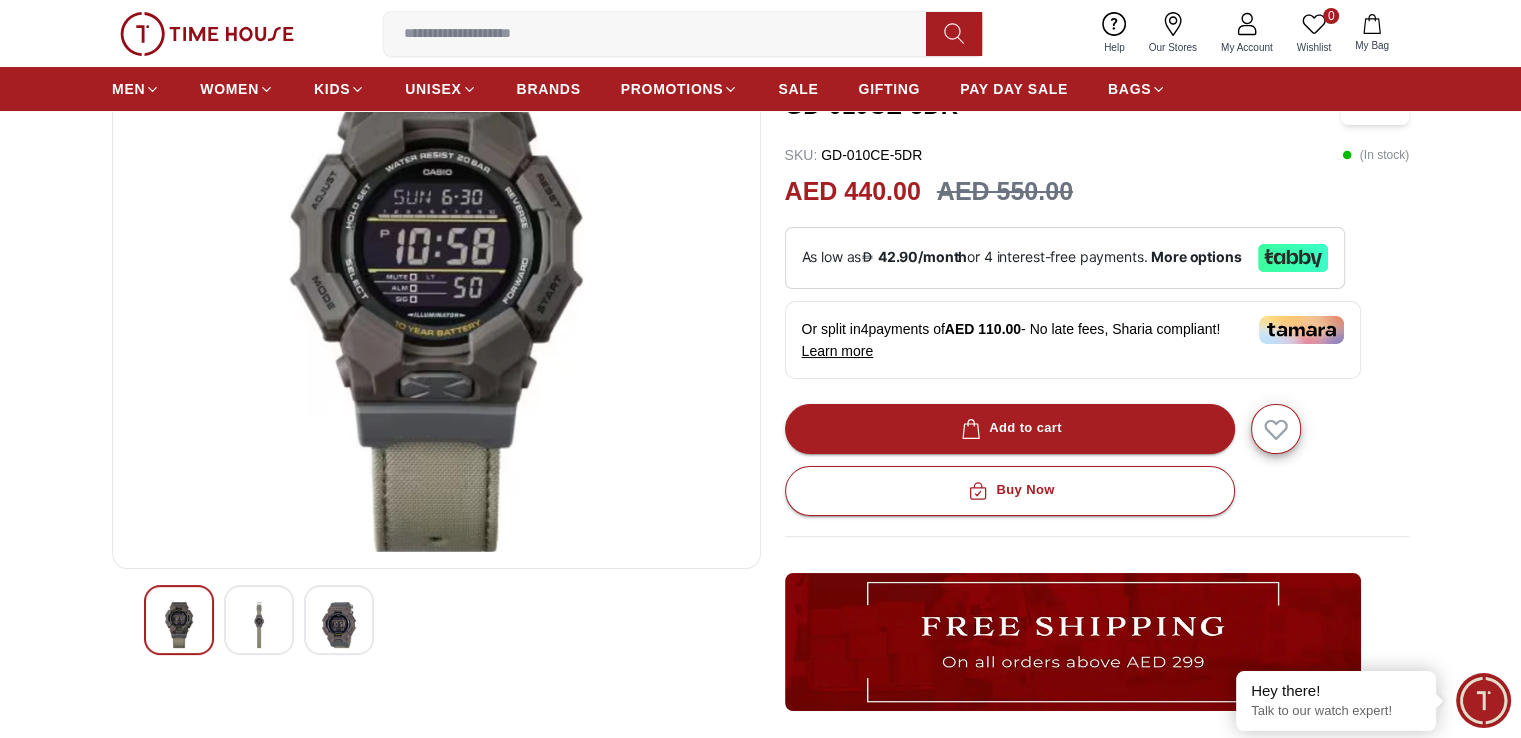 scroll, scrollTop: 200, scrollLeft: 0, axis: vertical 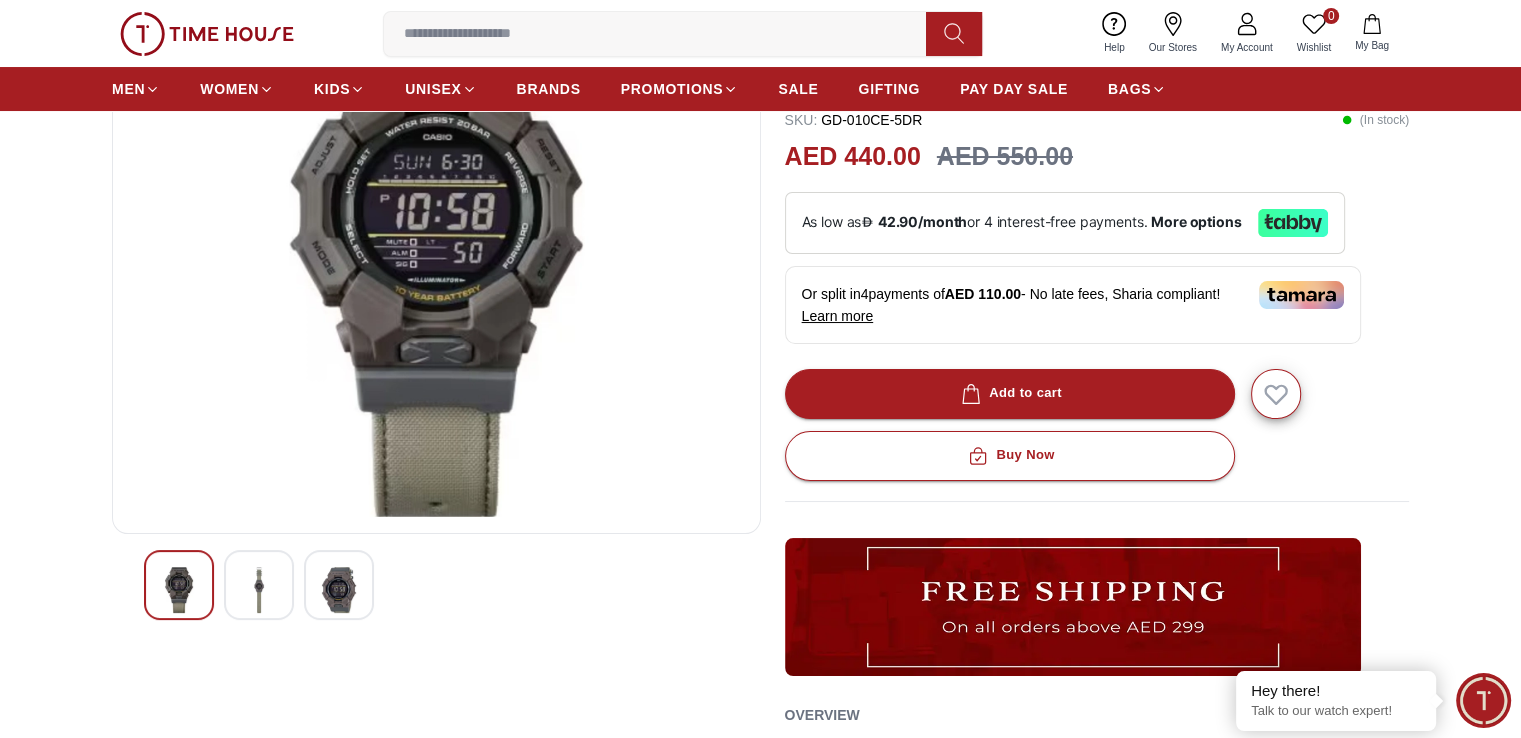 click at bounding box center (339, 590) 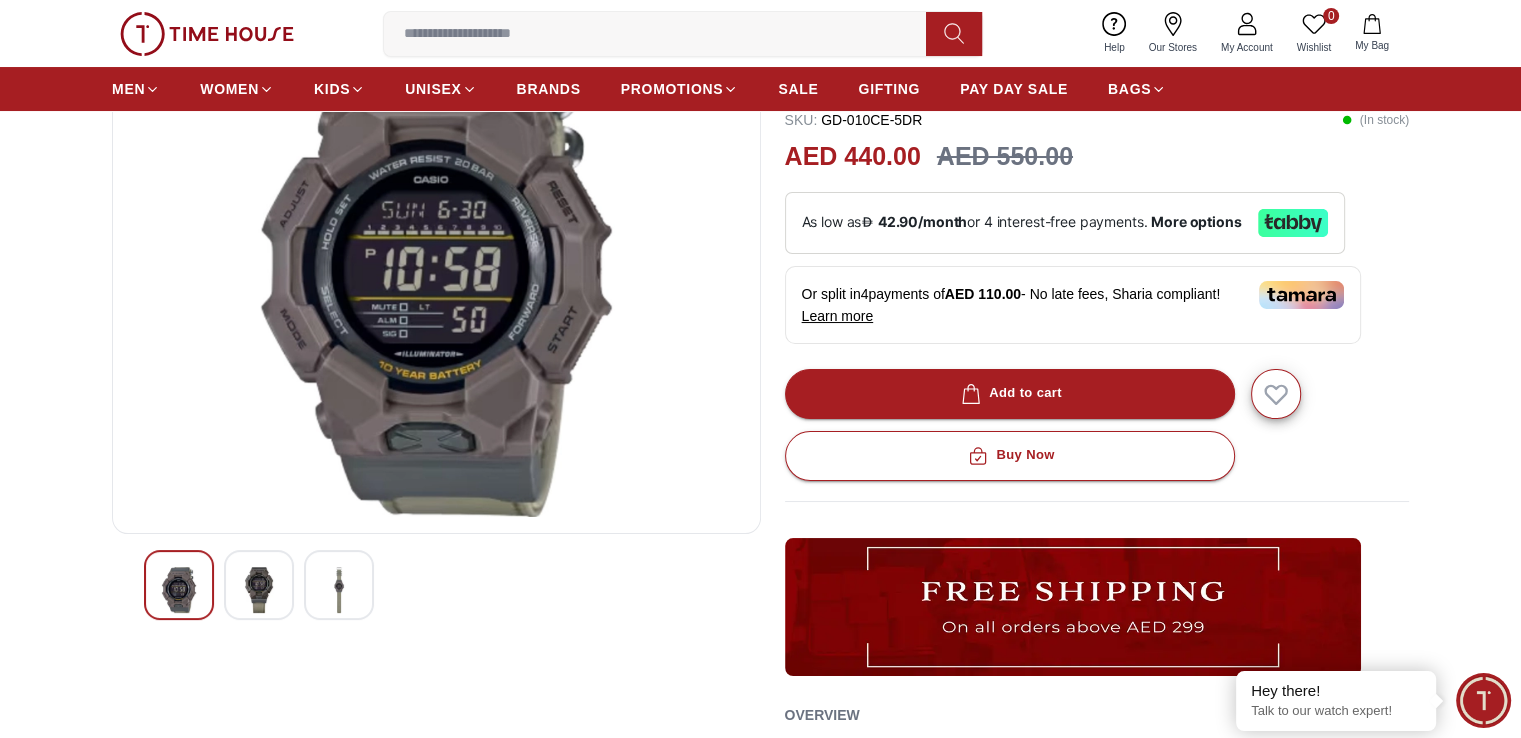 click at bounding box center [179, 590] 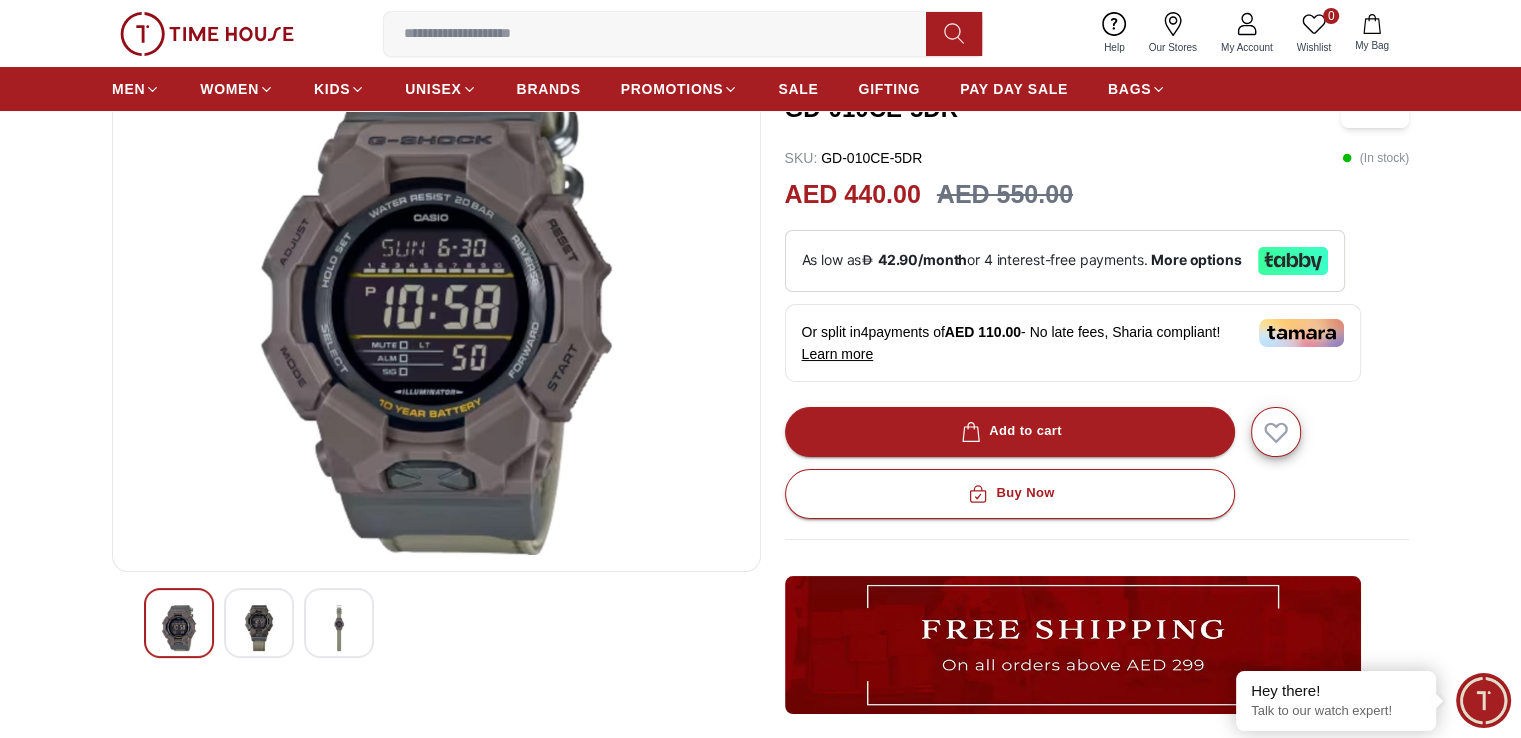 scroll, scrollTop: 0, scrollLeft: 0, axis: both 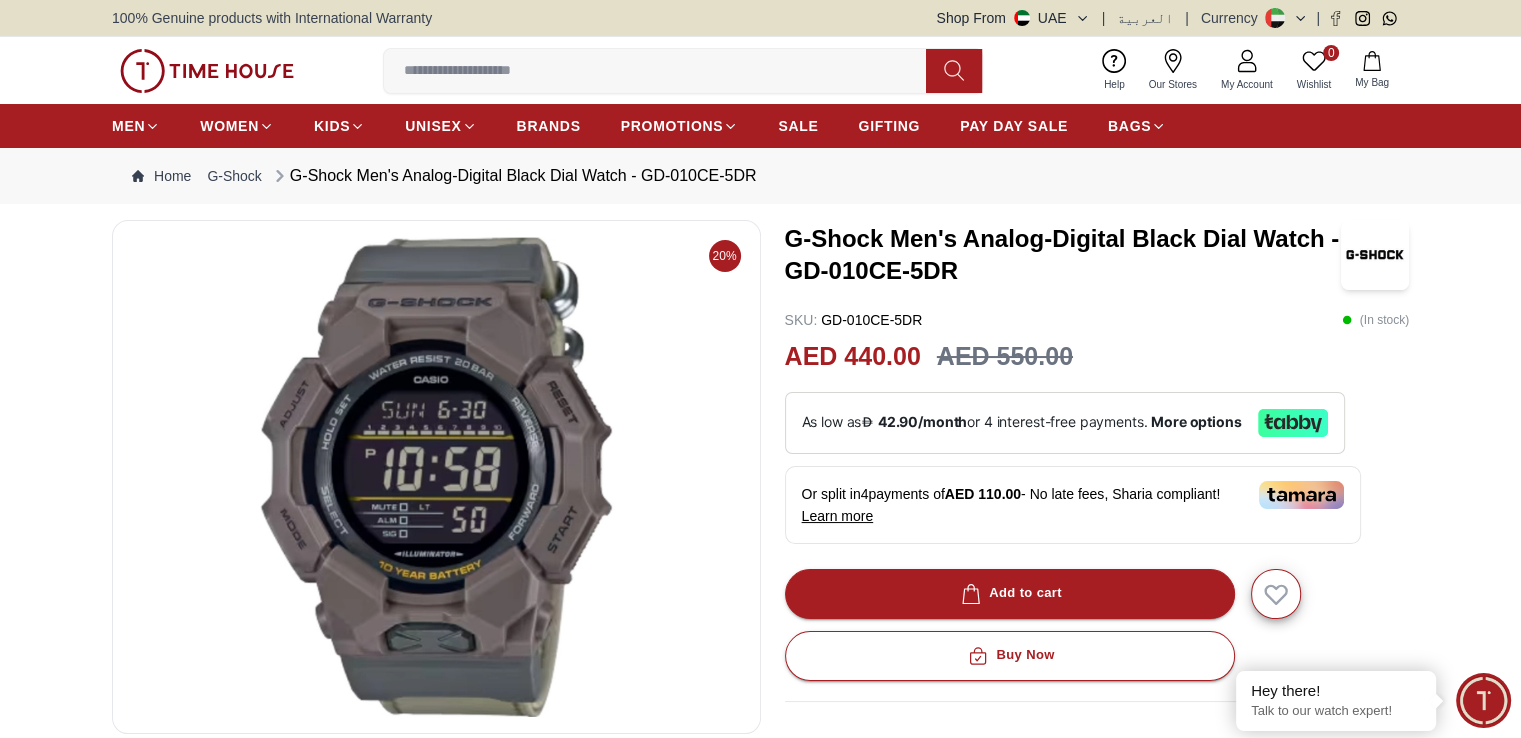 click at bounding box center [436, 477] 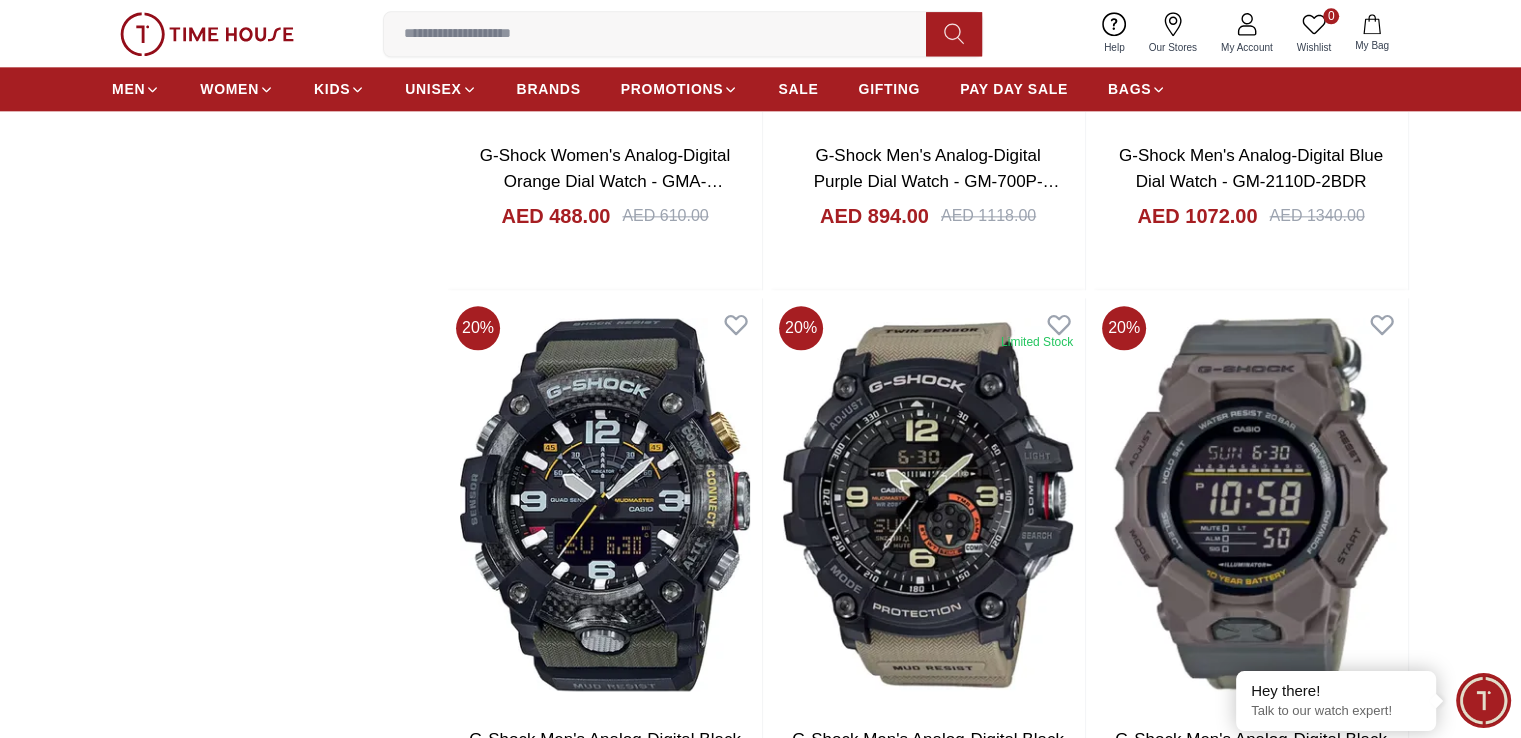 scroll, scrollTop: 2500, scrollLeft: 0, axis: vertical 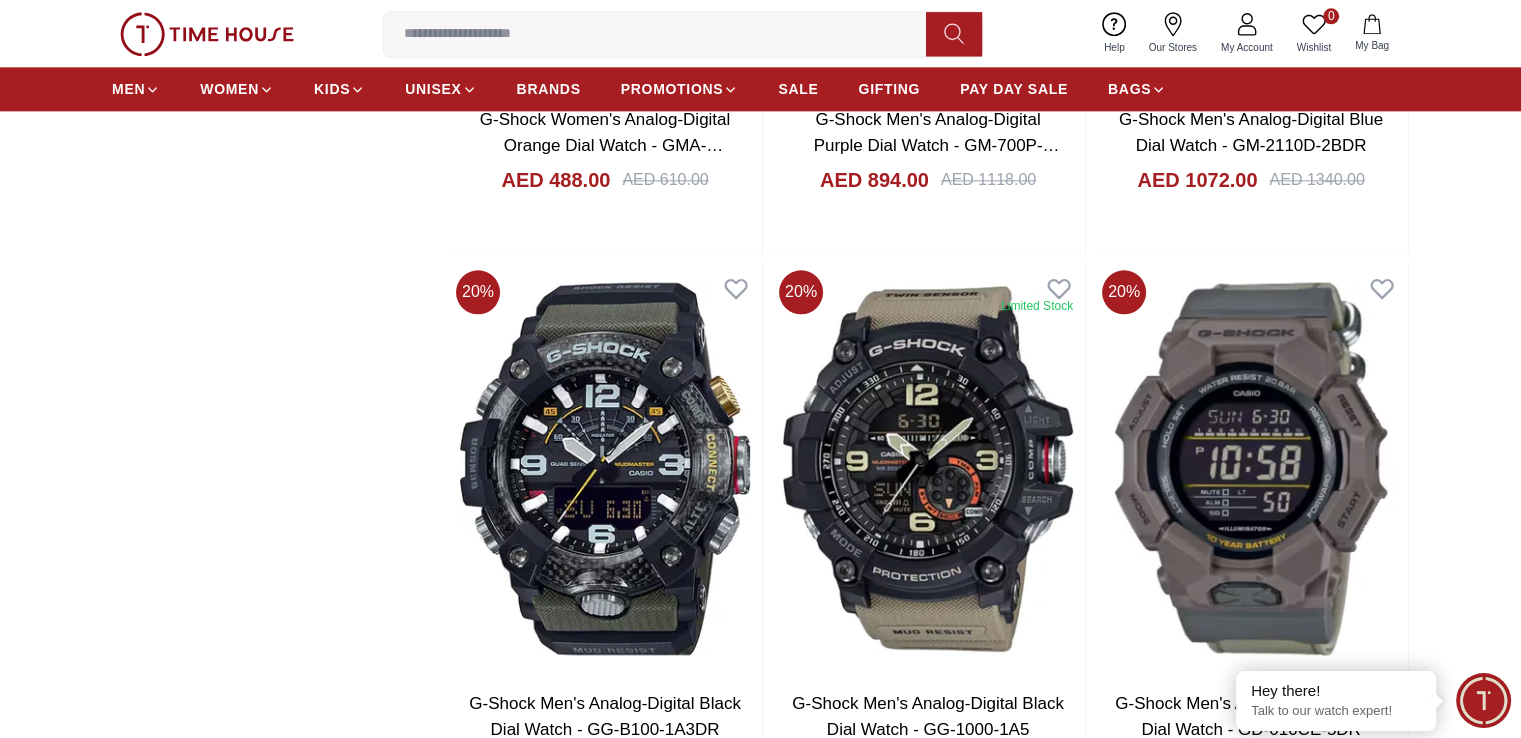 click at bounding box center (605, 1052) 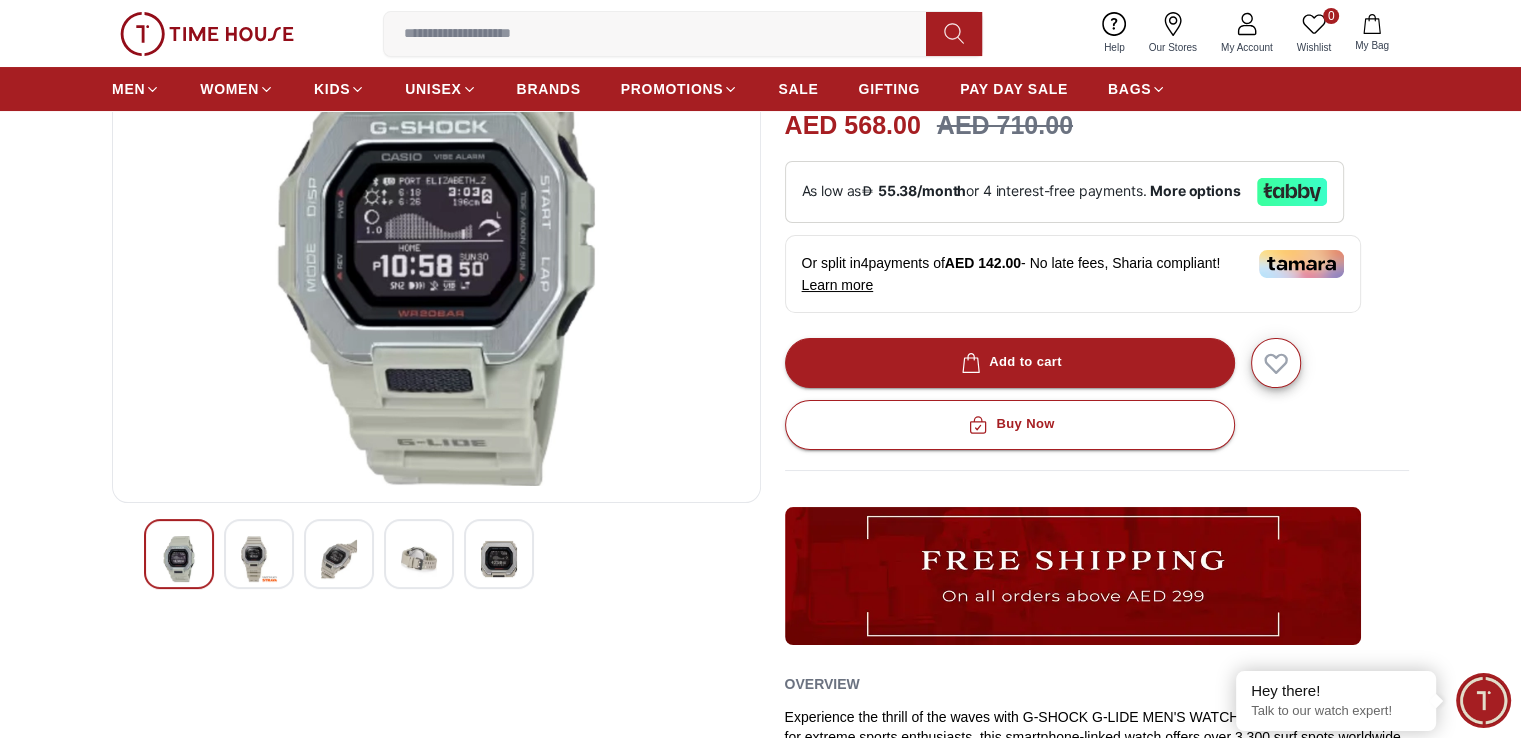 scroll, scrollTop: 200, scrollLeft: 0, axis: vertical 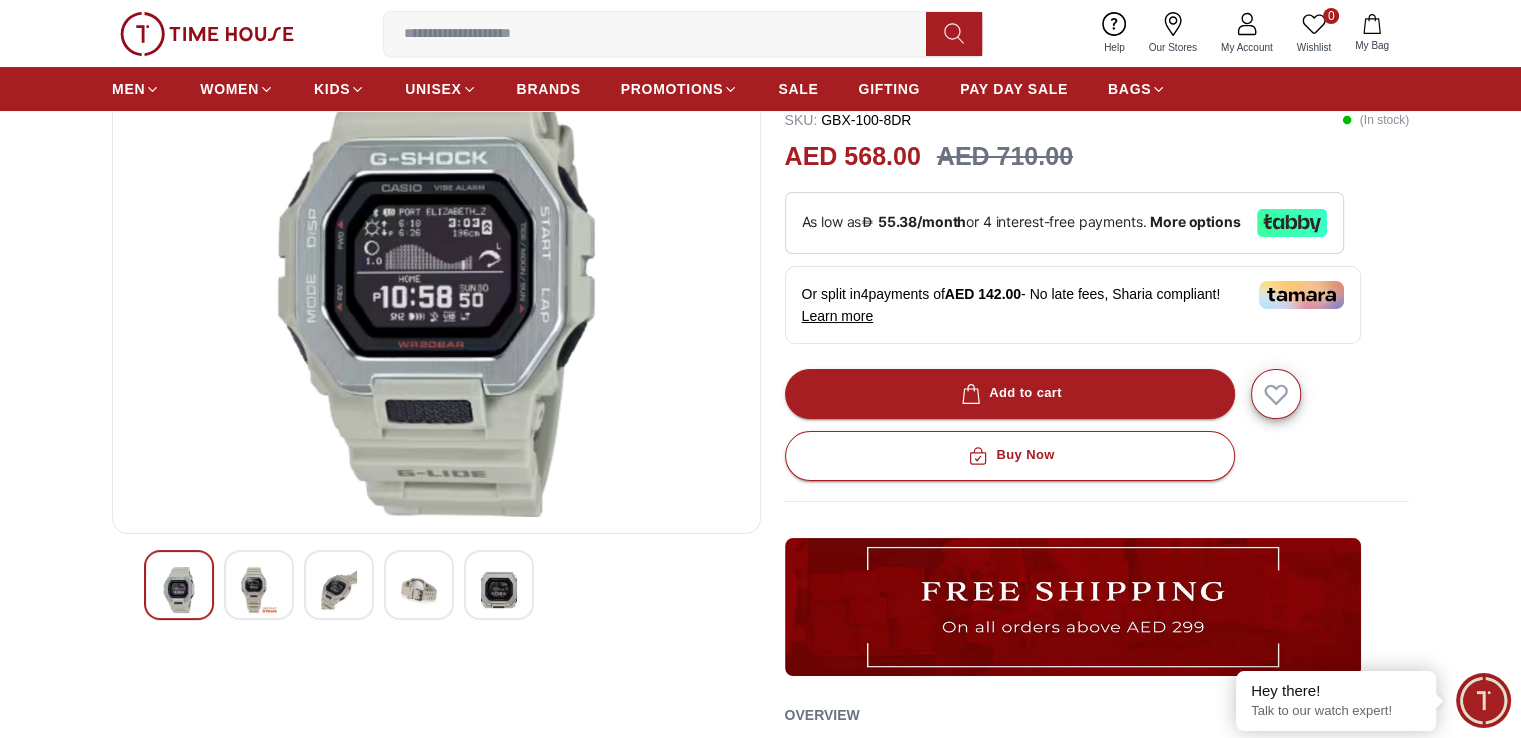 click at bounding box center [259, 585] 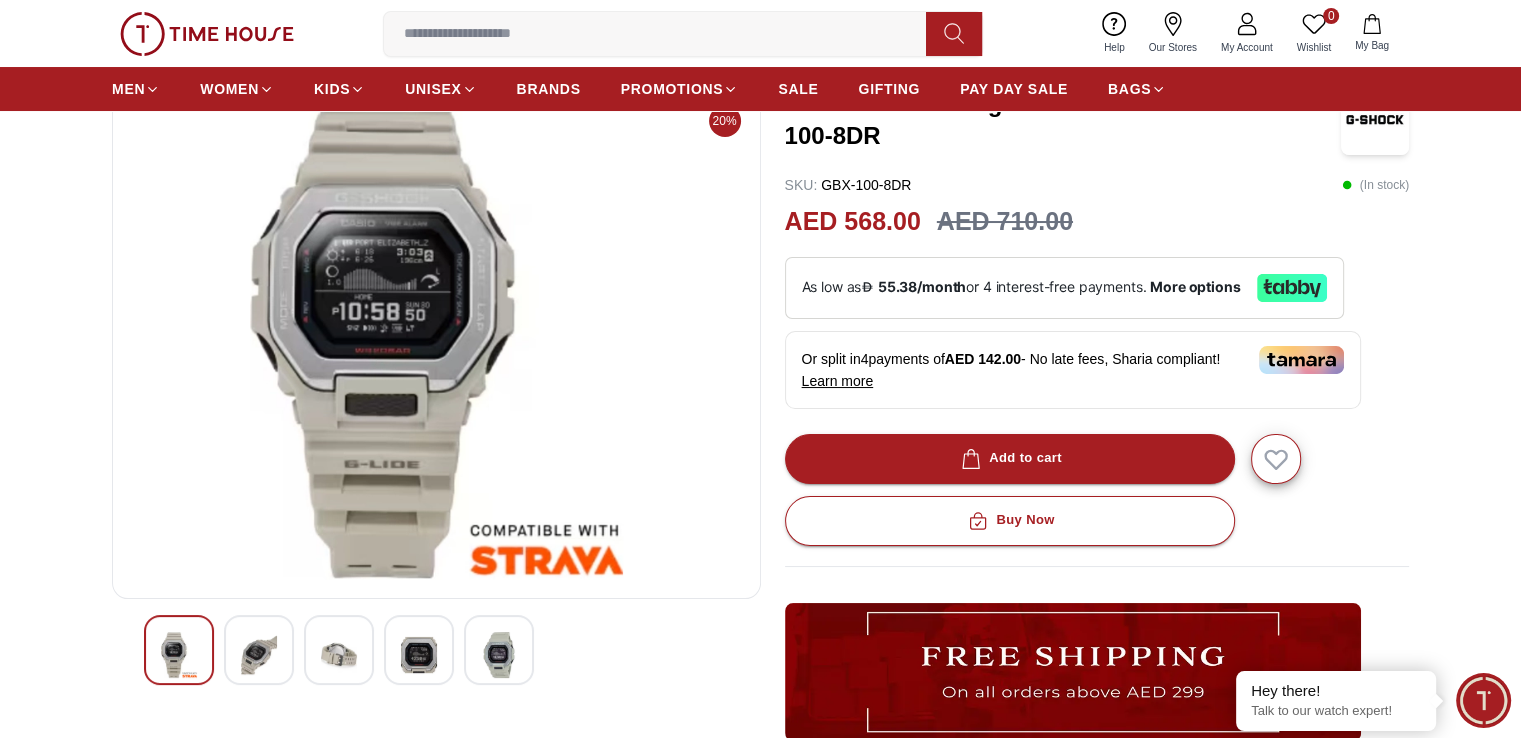 scroll, scrollTop: 100, scrollLeft: 0, axis: vertical 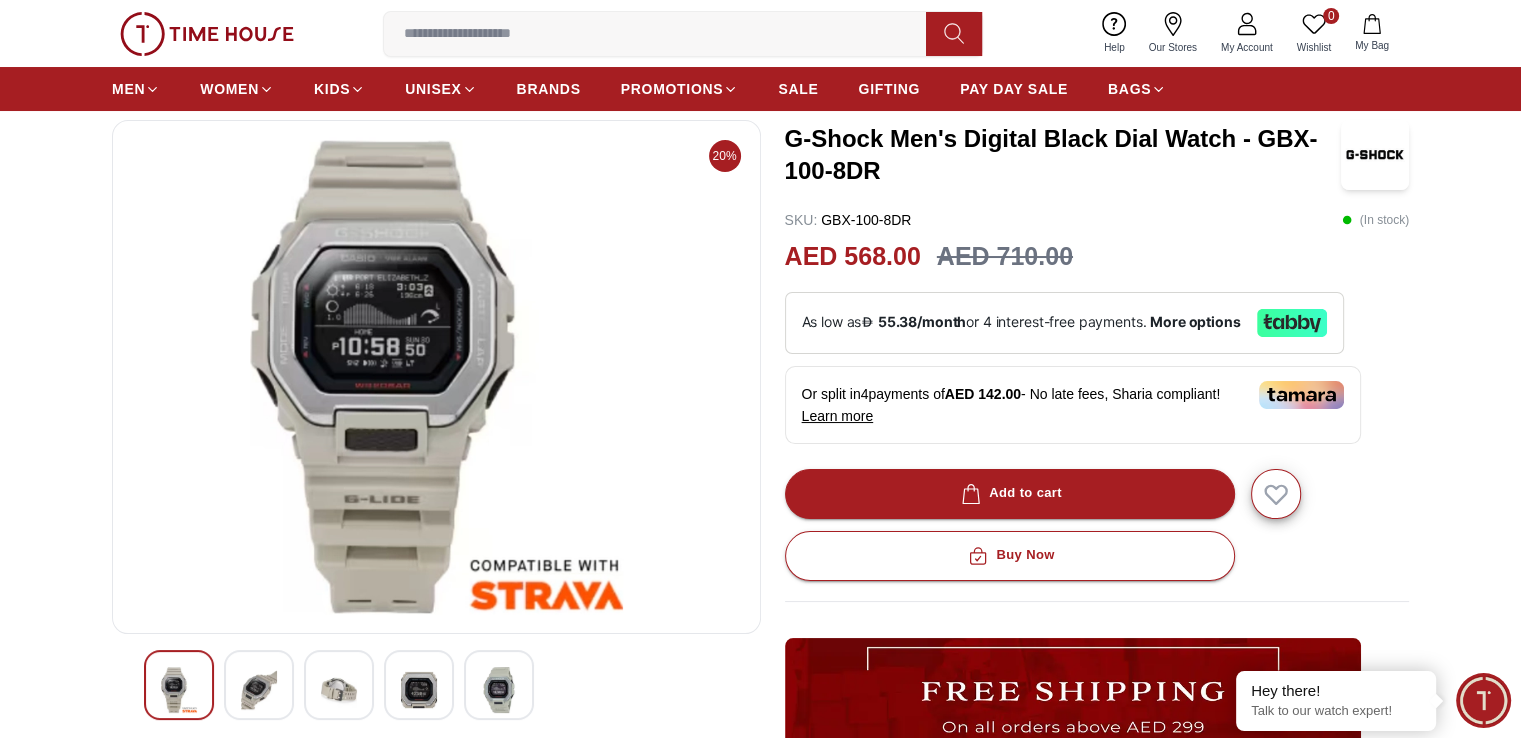 click at bounding box center [339, 690] 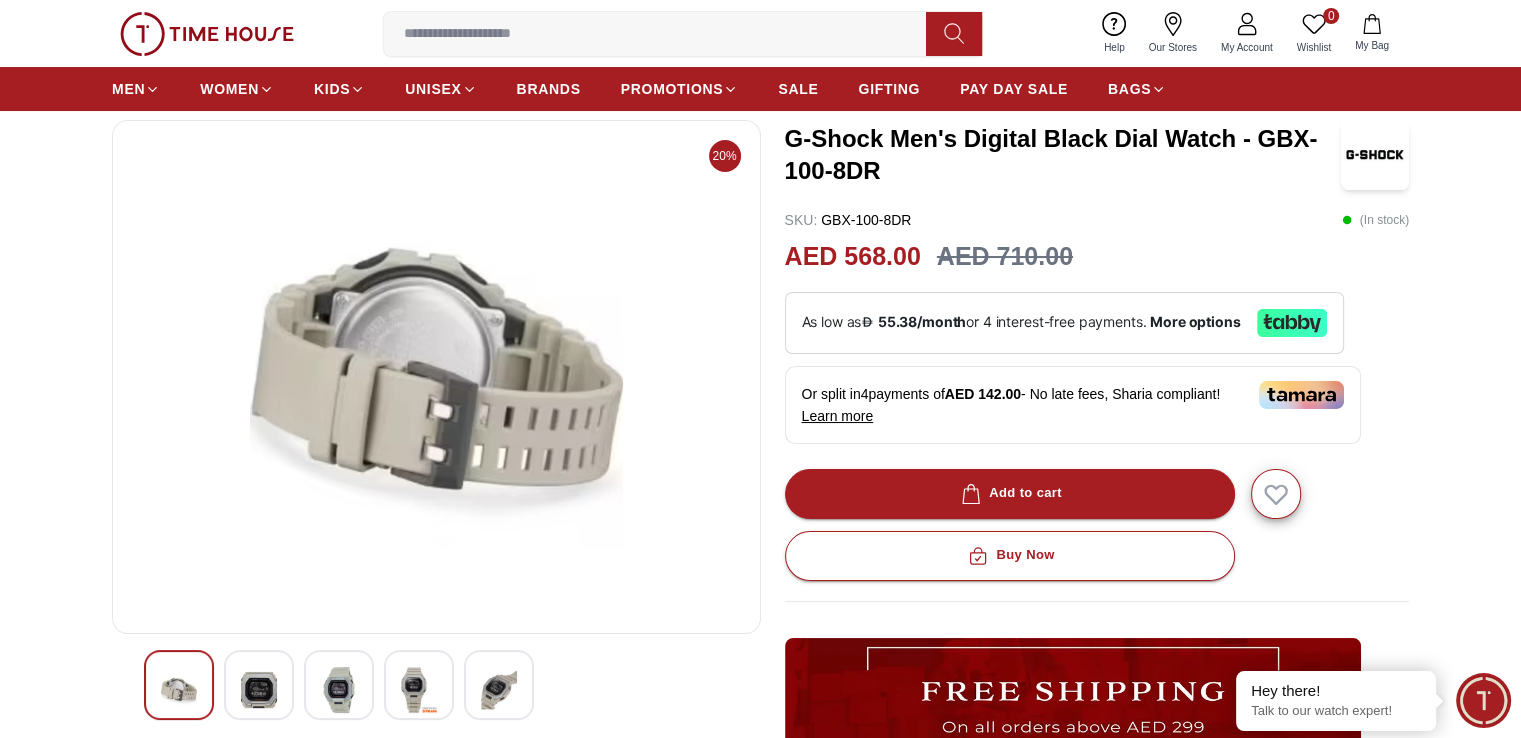 click at bounding box center [419, 685] 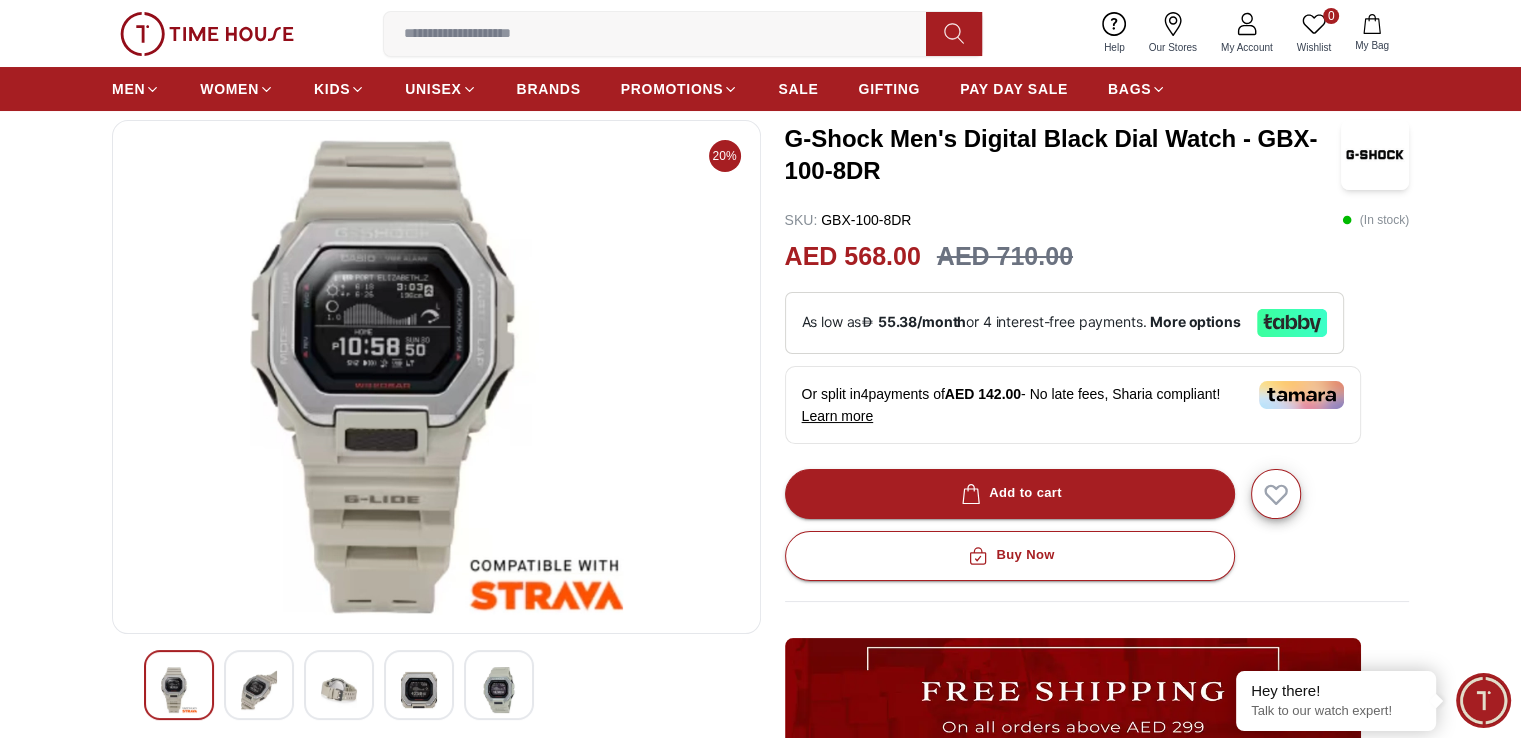 click at bounding box center (499, 690) 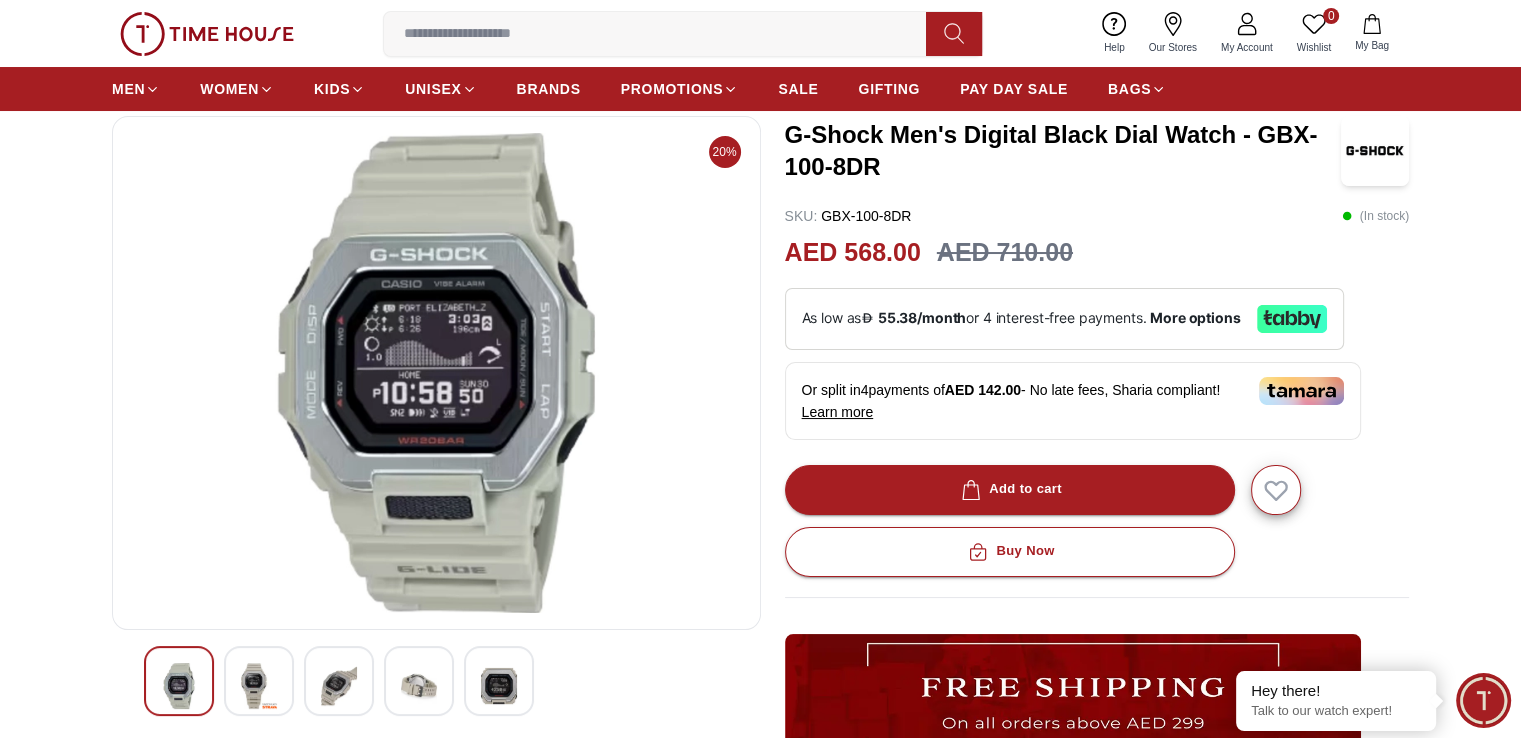 scroll, scrollTop: 100, scrollLeft: 0, axis: vertical 